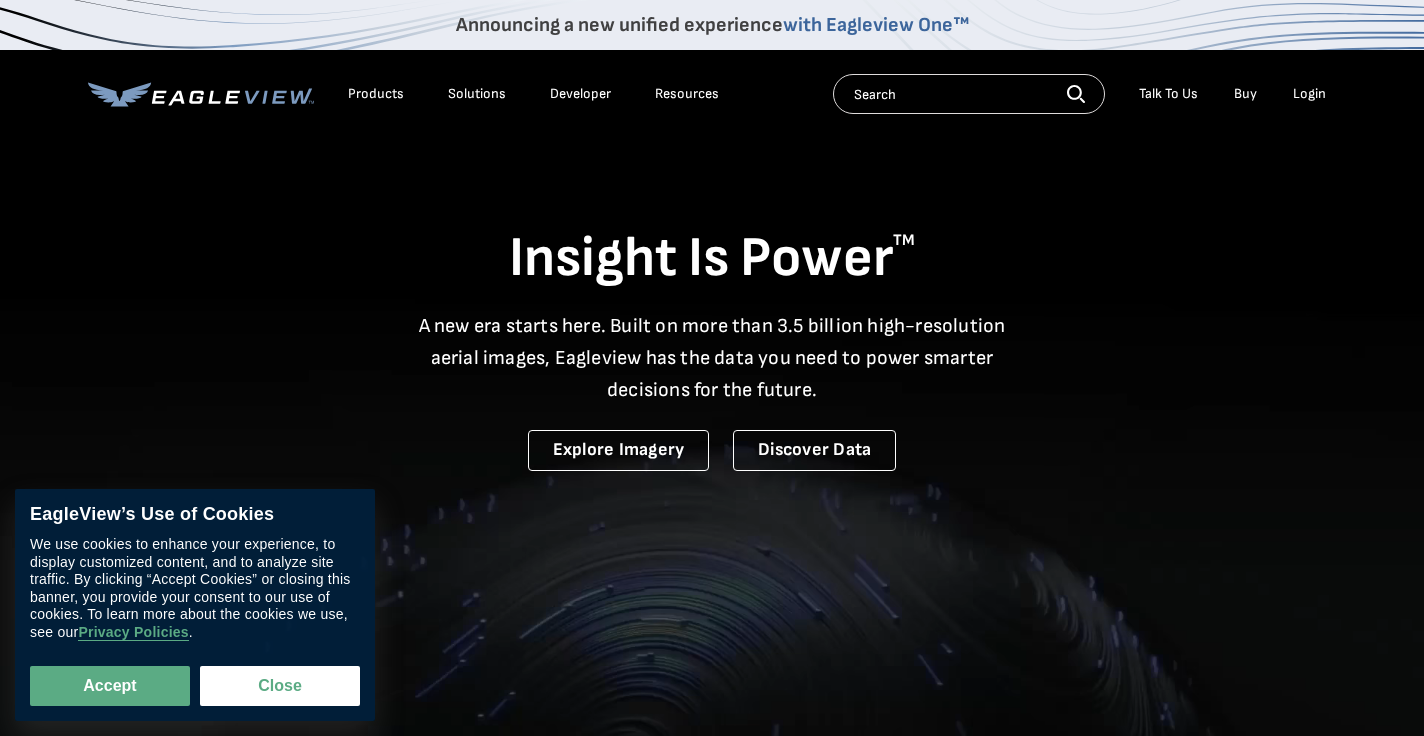 scroll, scrollTop: 0, scrollLeft: 0, axis: both 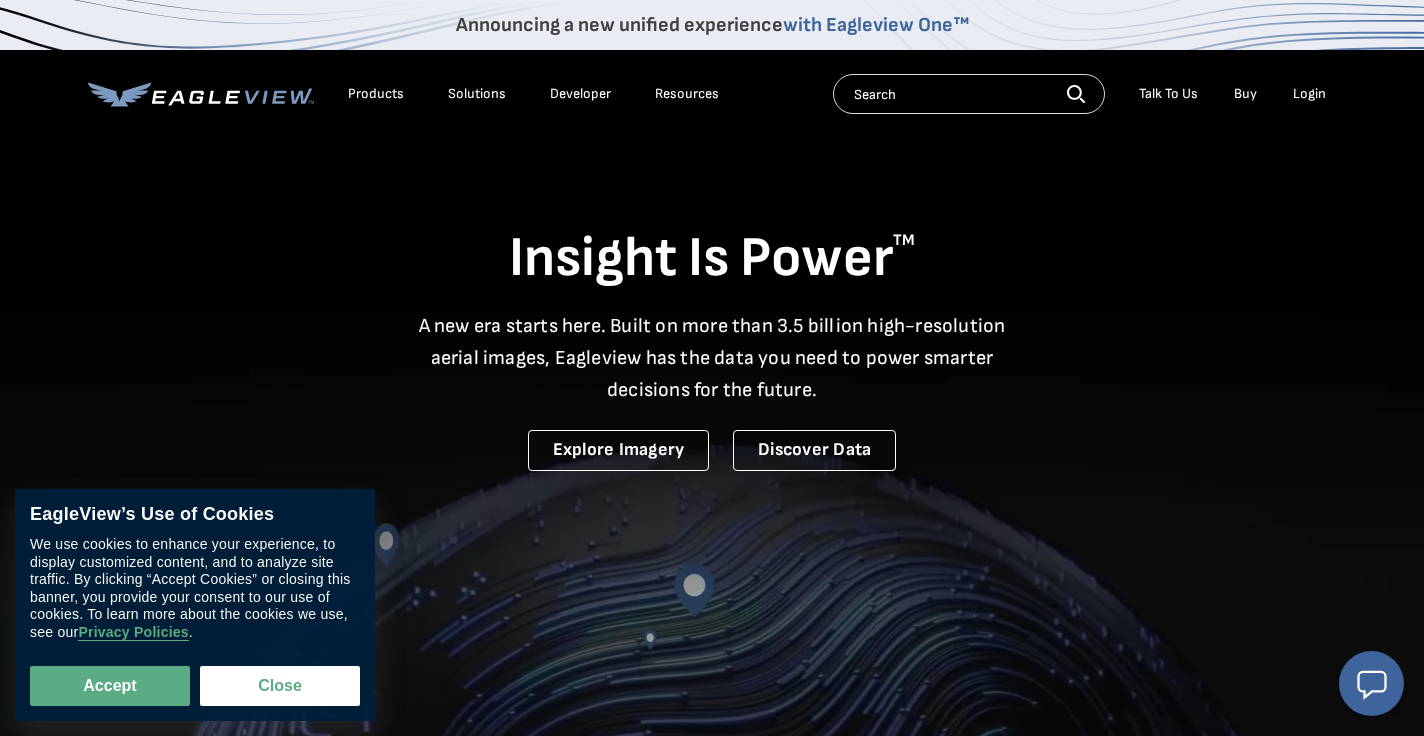 click on "Login" at bounding box center (1309, 94) 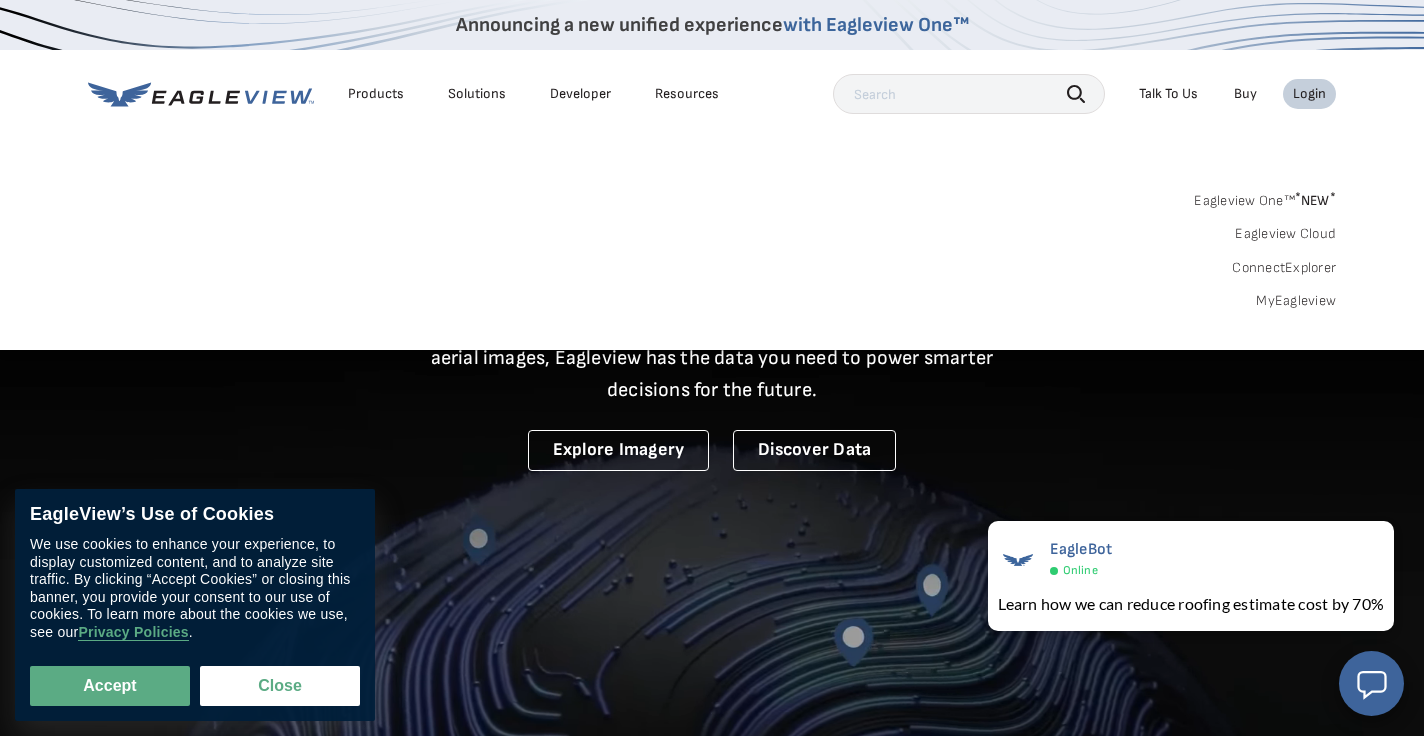 click on "MyEagleview" at bounding box center (1296, 301) 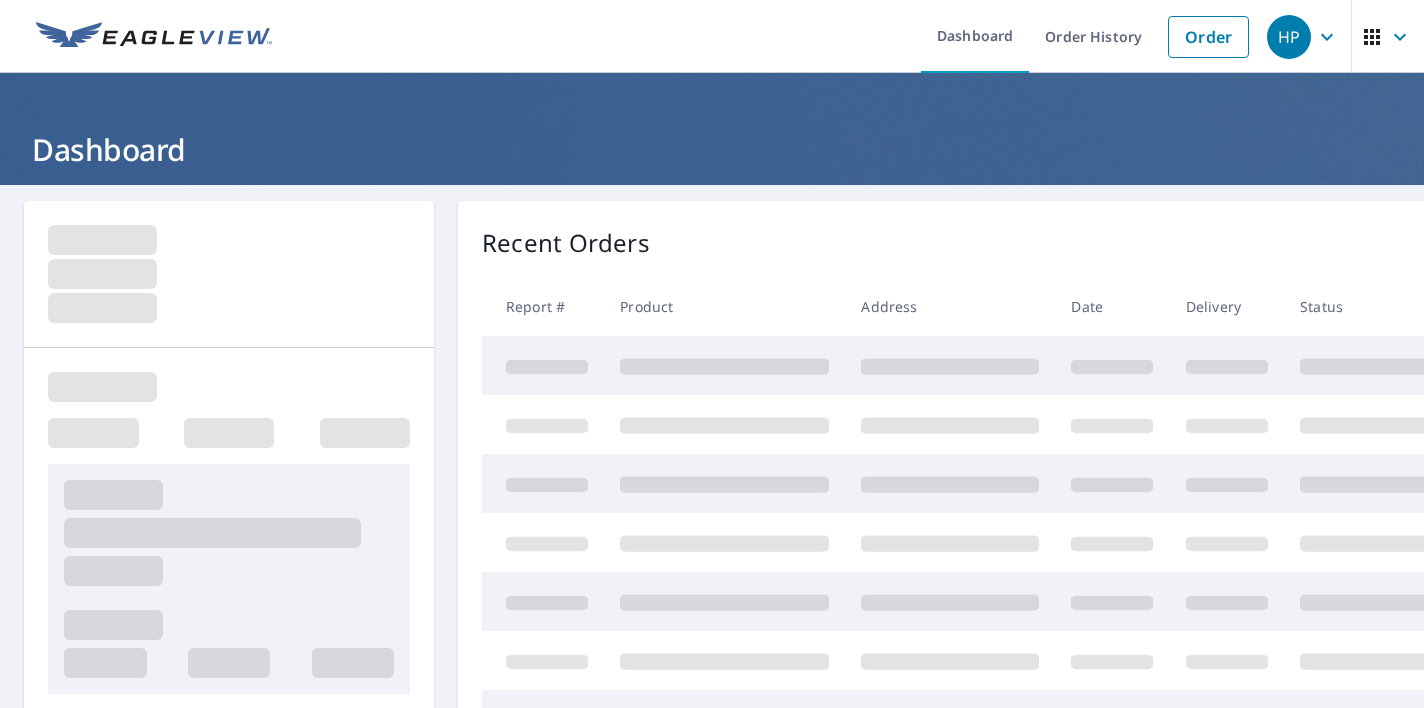scroll, scrollTop: 0, scrollLeft: 0, axis: both 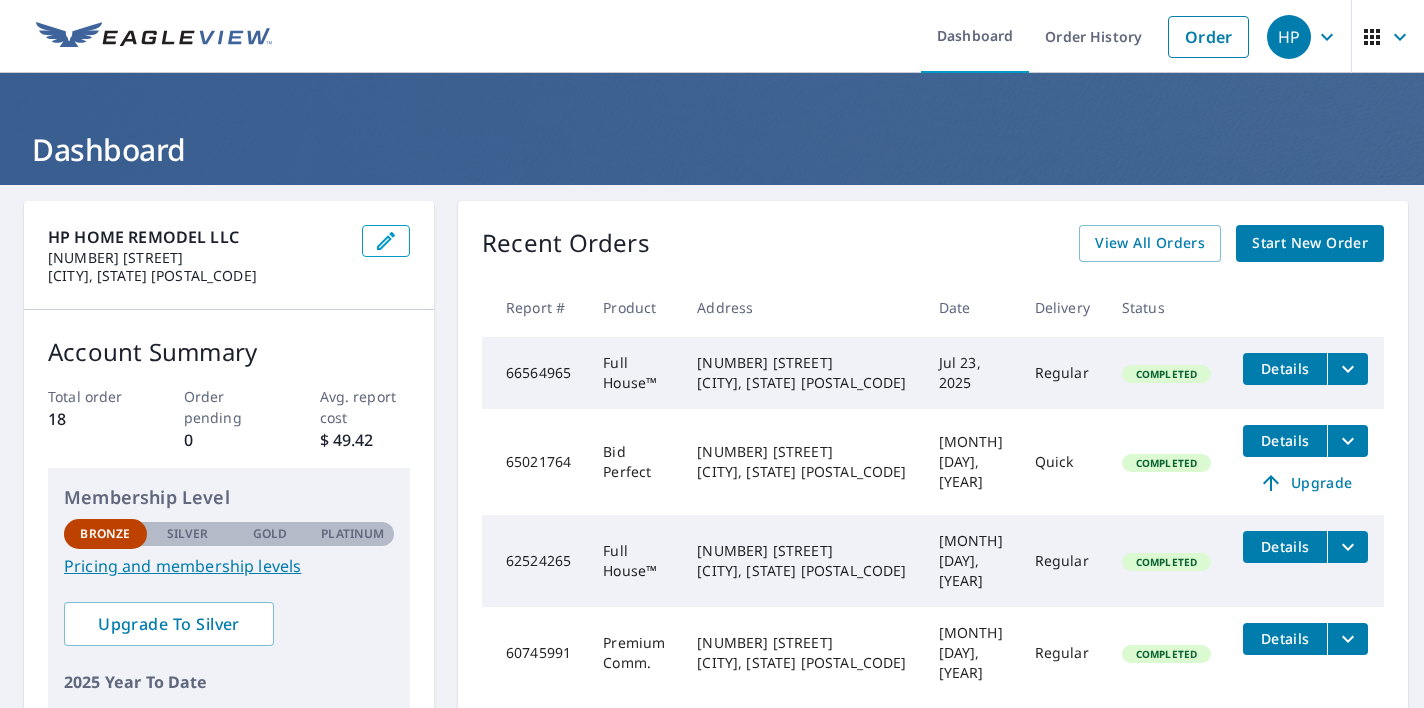 click on "Start New Order" at bounding box center (1310, 243) 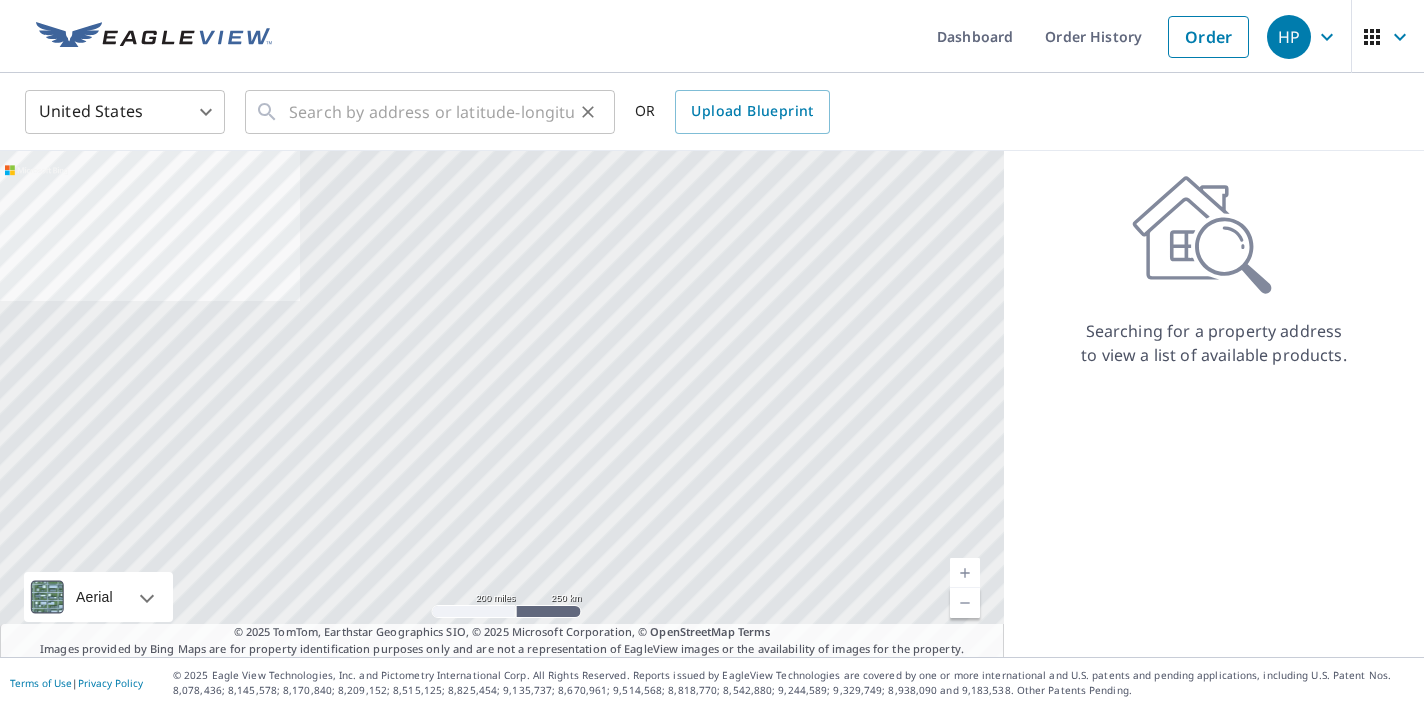click at bounding box center (588, 112) 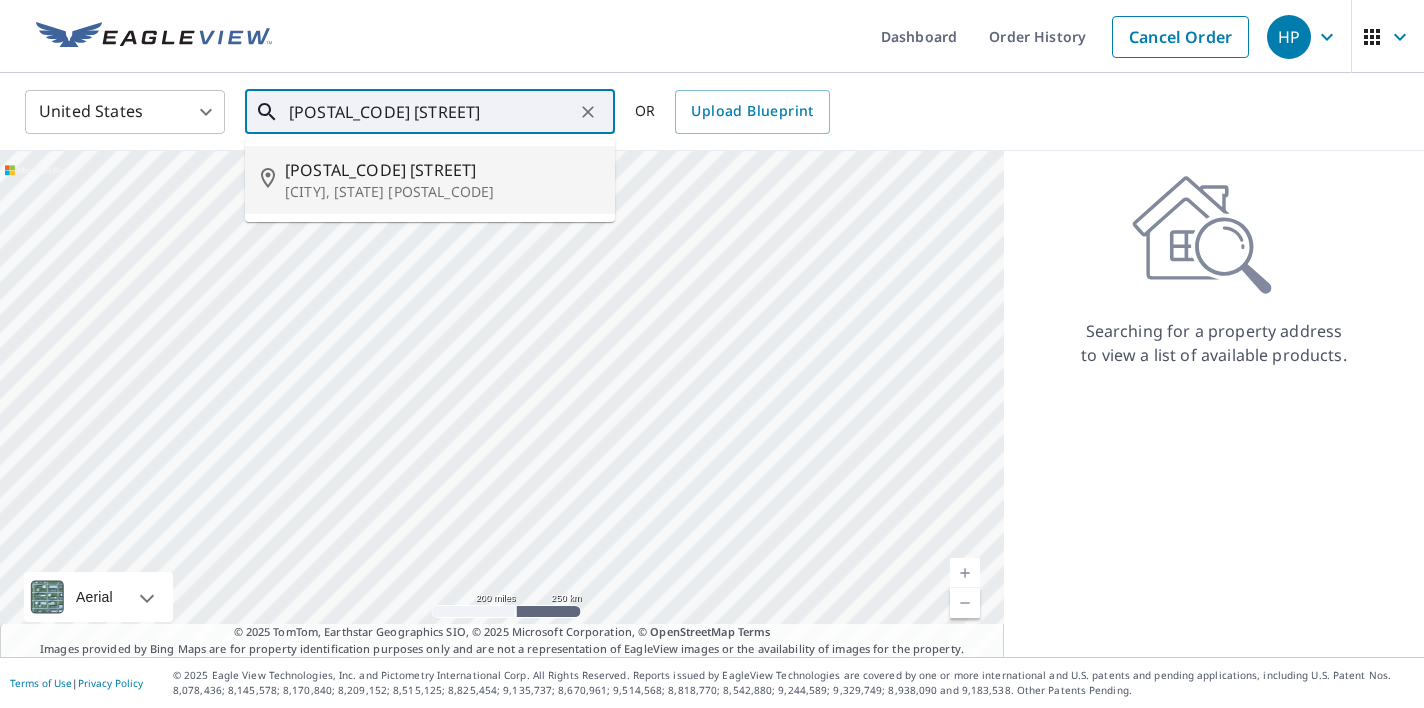 click on "[POSTAL_CODE] [STREET]" at bounding box center (442, 170) 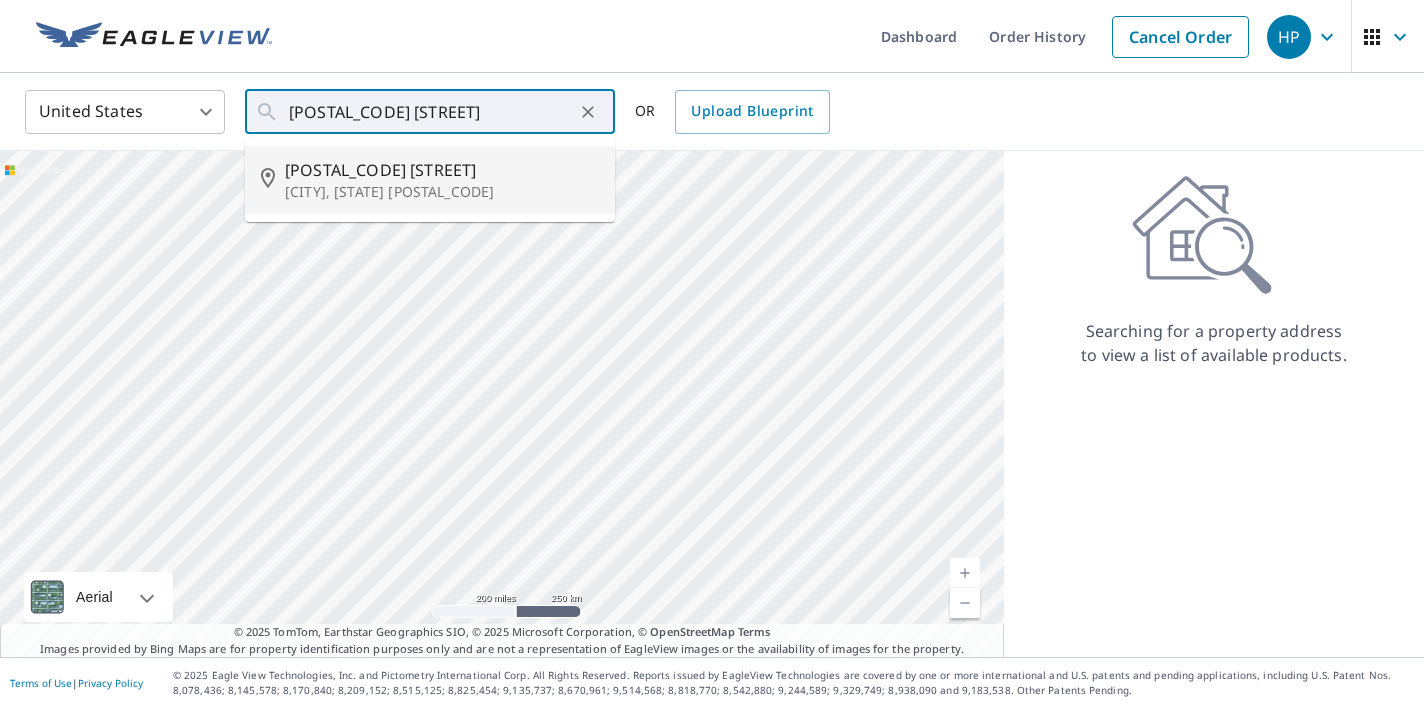 type on "[POSTAL_CODE] [STREET] [CITY], [STATE] [POSTAL_CODE]" 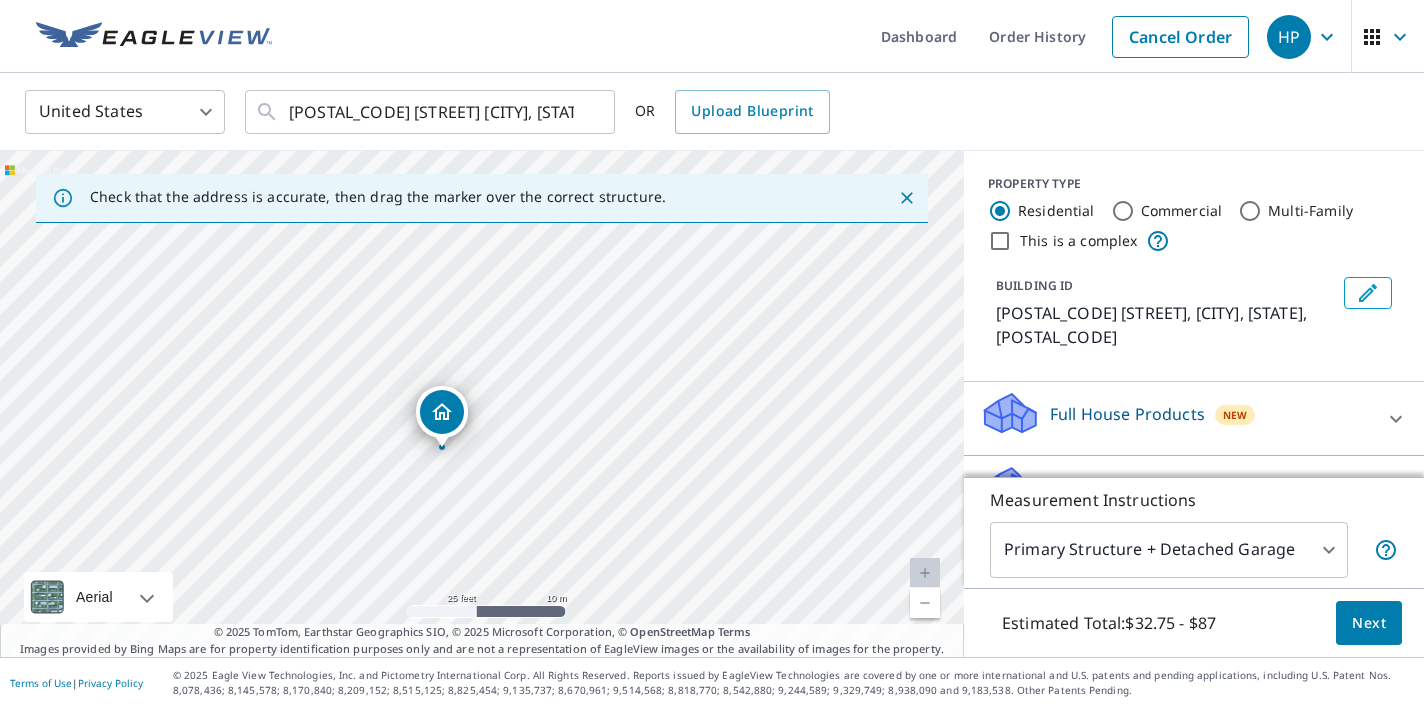 drag, startPoint x: 567, startPoint y: 417, endPoint x: 663, endPoint y: 344, distance: 120.60265 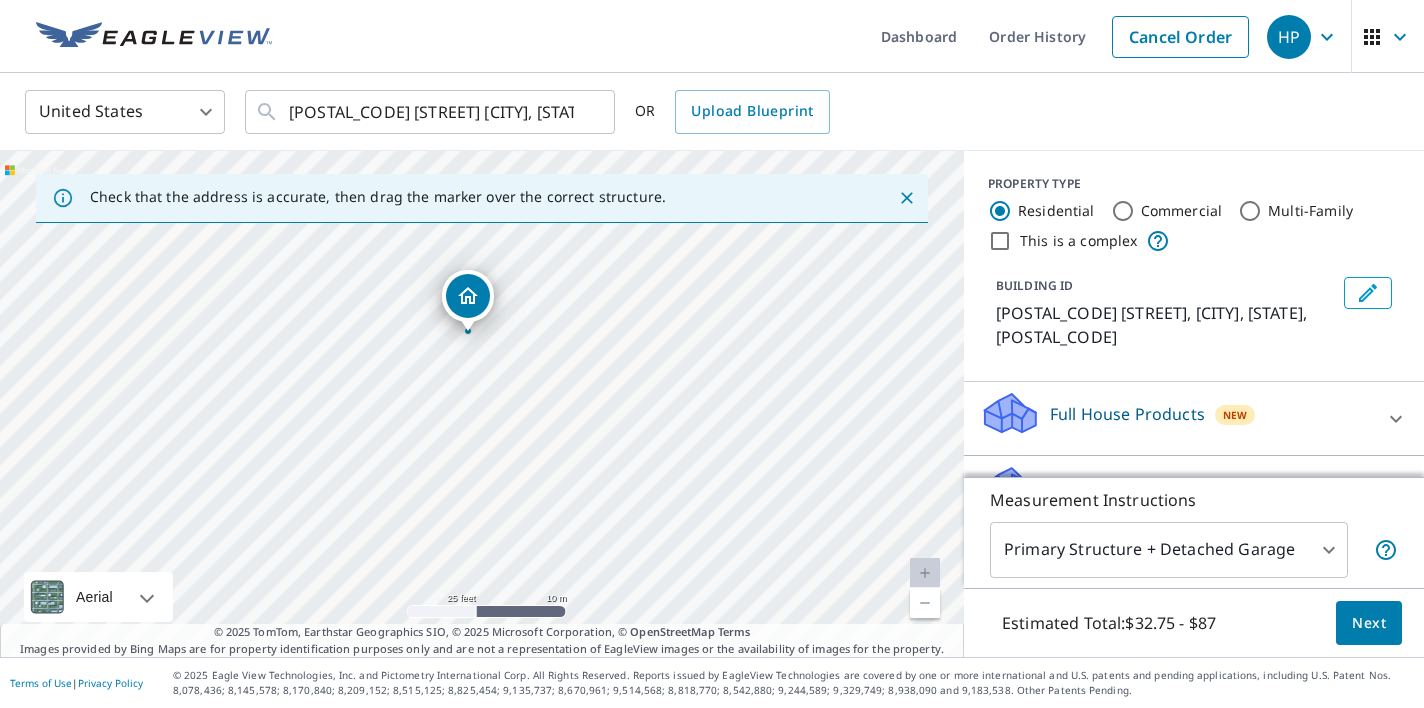 drag, startPoint x: 515, startPoint y: 381, endPoint x: 539, endPoint y: 272, distance: 111.61093 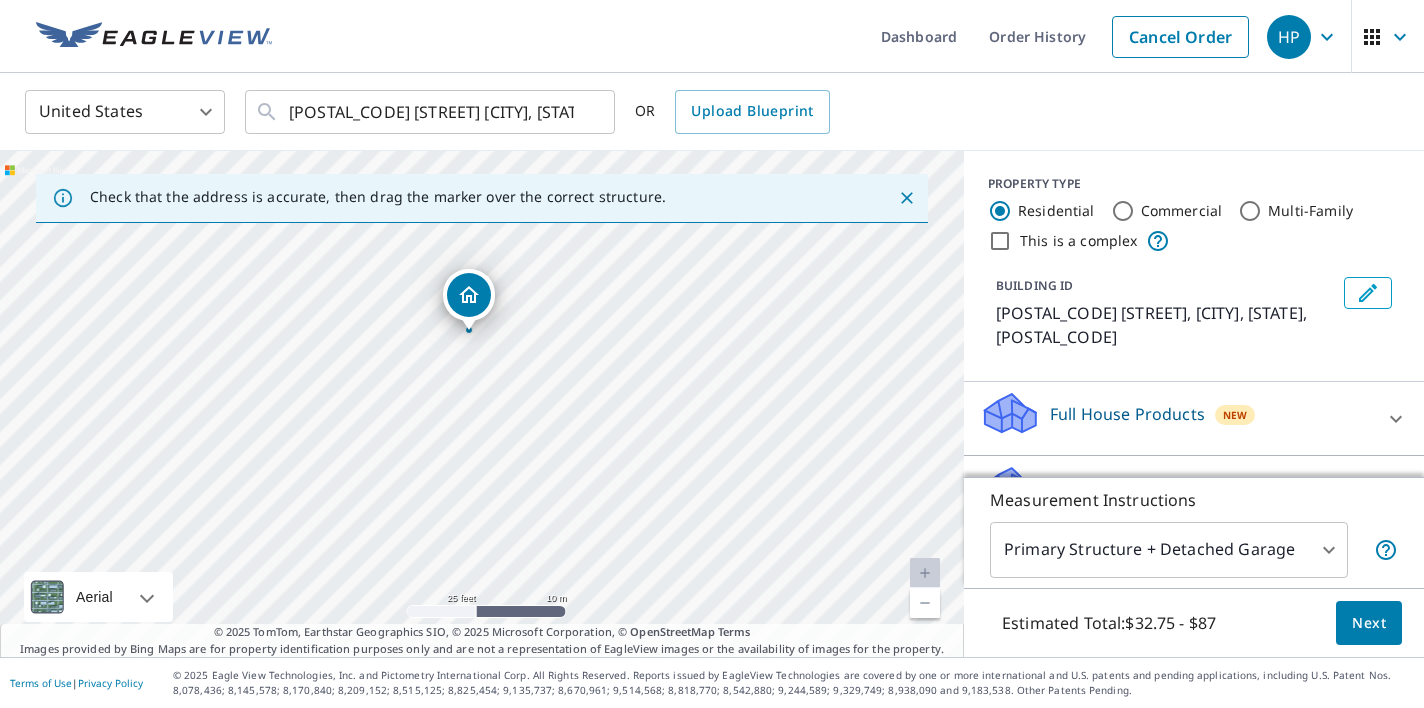 drag, startPoint x: 470, startPoint y: 303, endPoint x: 471, endPoint y: 330, distance: 27.018513 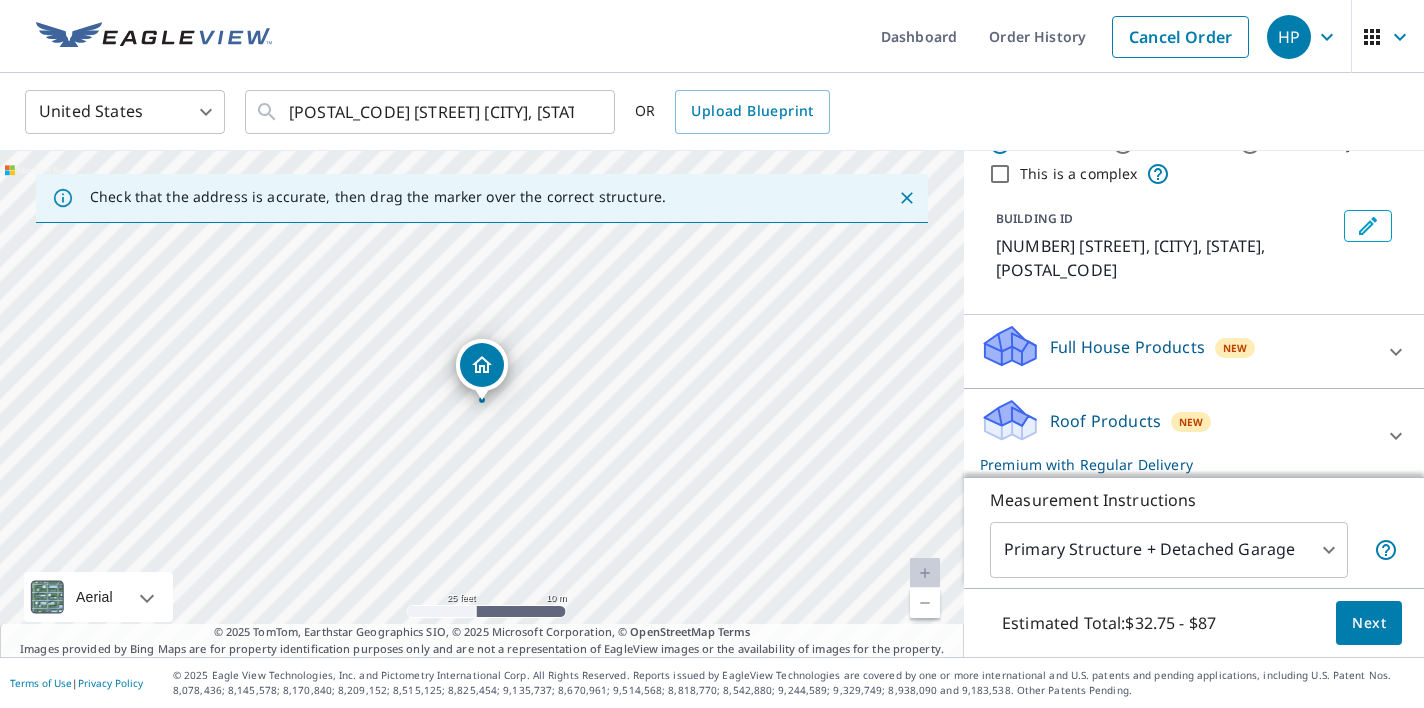 scroll, scrollTop: 76, scrollLeft: 0, axis: vertical 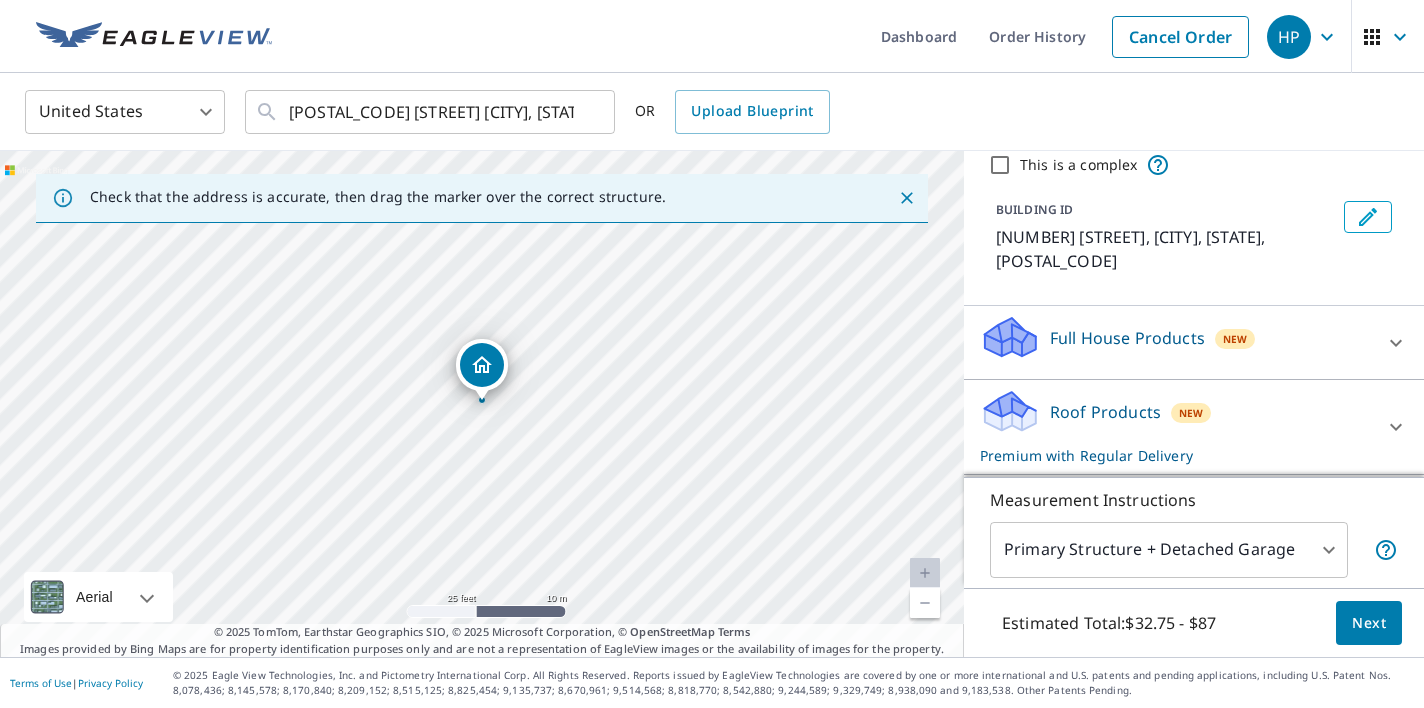 click on "Roof Products New Premium with Regular Delivery" at bounding box center [1176, 427] 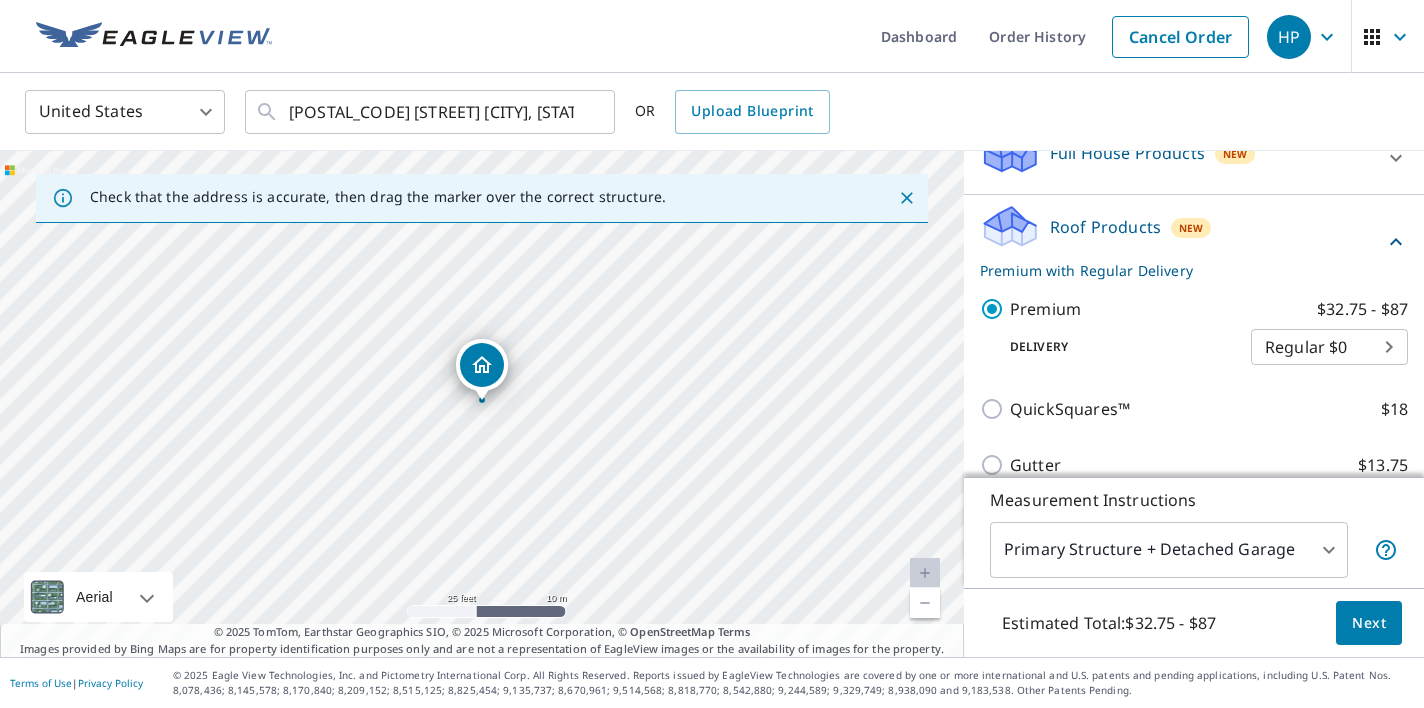 scroll, scrollTop: 265, scrollLeft: 0, axis: vertical 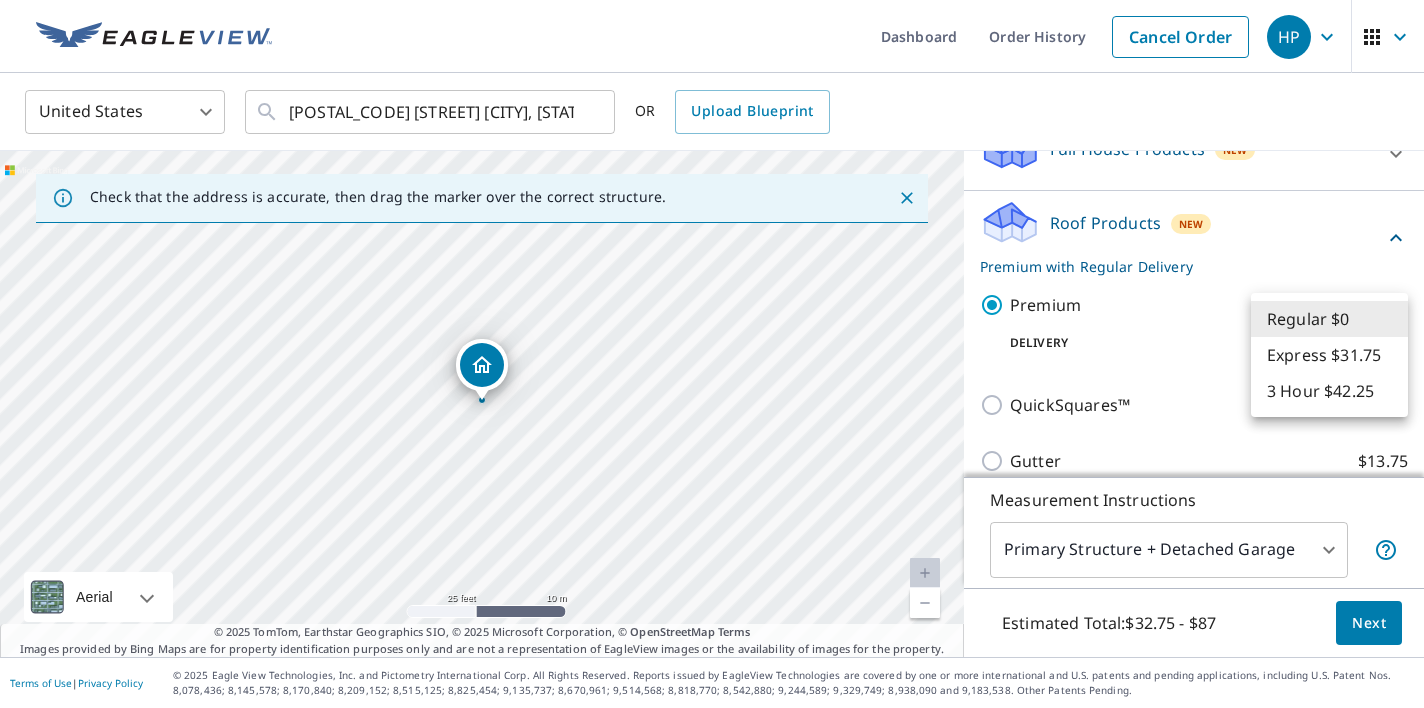 click on "HP HP
Dashboard Order History Cancel Order HP United States US ​ [POSTAL_CODE] [STREET] [CITY], [STATE] [POSTAL_CODE] ​ OR Upload Blueprint Check that the address is accurate, then drag the marker over the correct structure. [NUMBER] [STREET] [CITY], [STATE] [POSTAL_CODE] Aerial Road A standard road map Aerial A detailed look from above Labels Labels 25 feet 10 m © 2025 TomTom, © Vexcel Imaging, © 2025 Microsoft Corporation,  © OpenStreetMap Terms © 2025 TomTom, Earthstar Geographics SIO, © 2025 Microsoft Corporation, ©   OpenStreetMap   Terms Images provided by Bing Maps are for property identification purposes only and are not a representation of EagleView images or the availability of images for the property. PROPERTY TYPE Residential Commercial Multi-Family This is a complex BUILDING ID [NUMBER] [STREET], [CITY], [STATE], [POSTAL_CODE] Full House Products New Full House™ $105 Roof Products New Premium with Regular Delivery Premium $32.75 - $87 Delivery Regular $0 8 ​ QuickSquares™ $18 Gutter $13.75 Bid Perfect™ $18 New $63.25" at bounding box center (712, 354) 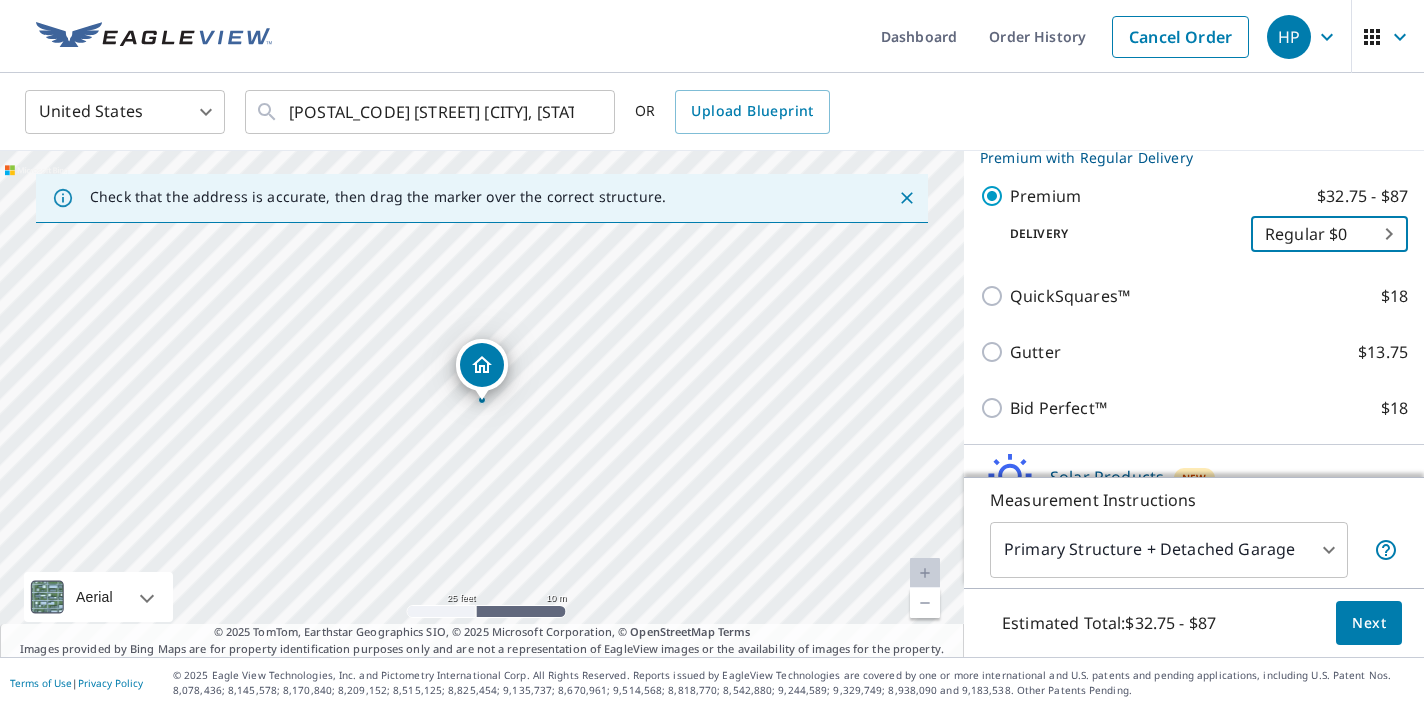 scroll, scrollTop: 364, scrollLeft: 0, axis: vertical 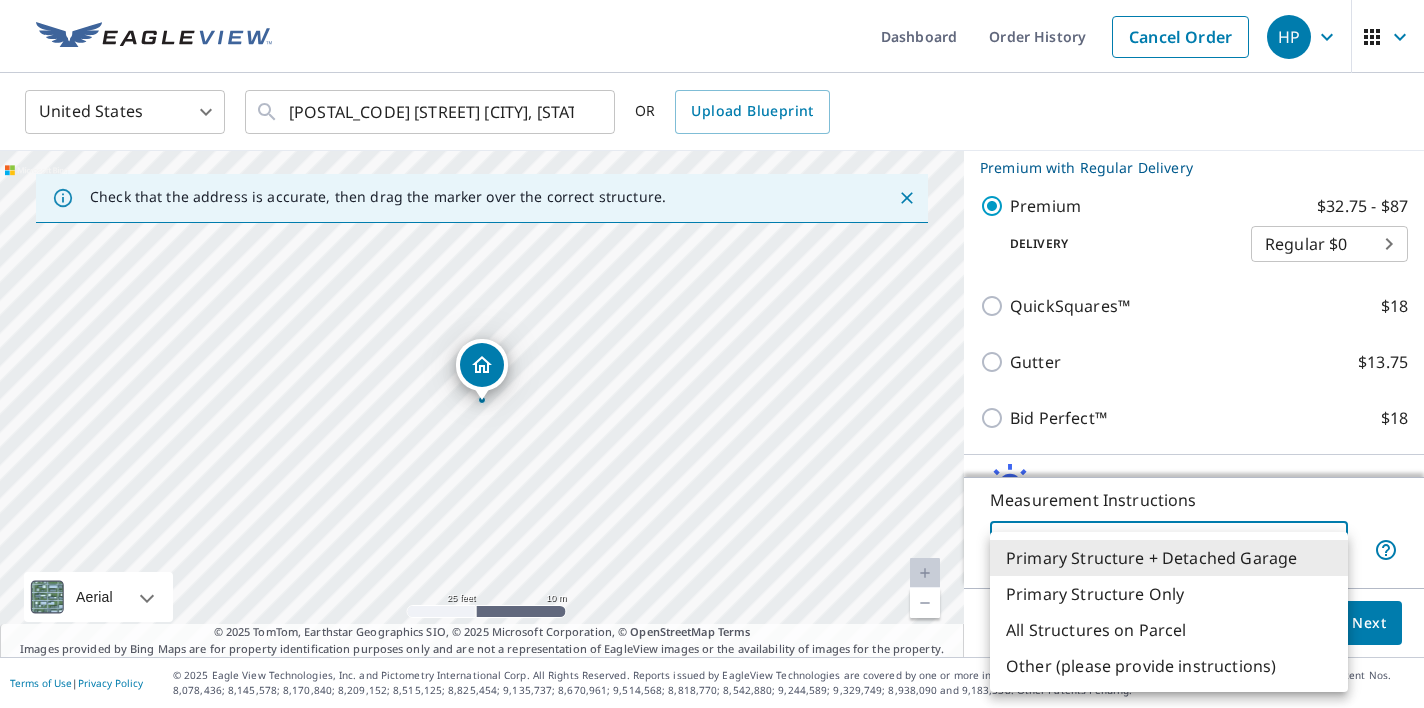 click on "HP HP
Dashboard Order History Cancel Order HP United States US ​ [POSTAL_CODE] [STREET] [CITY], [STATE] [POSTAL_CODE] ​ OR Upload Blueprint Check that the address is accurate, then drag the marker over the correct structure. [NUMBER] [STREET] [CITY], [STATE] [POSTAL_CODE] Aerial Road A standard road map Aerial A detailed look from above Labels Labels 25 feet 10 m © 2025 TomTom, © Vexcel Imaging, © 2025 Microsoft Corporation,  © OpenStreetMap Terms © 2025 TomTom, Earthstar Geographics SIO, © 2025 Microsoft Corporation, ©   OpenStreetMap   Terms Images provided by Bing Maps are for property identification purposes only and are not a representation of EagleView images or the availability of images for the property. PROPERTY TYPE Residential Commercial Multi-Family This is a complex BUILDING ID [NUMBER] [STREET], [CITY], [STATE], [POSTAL_CODE] Full House Products New Full House™ $105 Roof Products New Premium with Regular Delivery Premium $32.75 - $87 Delivery Regular $0 8 ​ QuickSquares™ $18 Gutter $13.75 Bid Perfect™ $18 New $63.25" at bounding box center [712, 354] 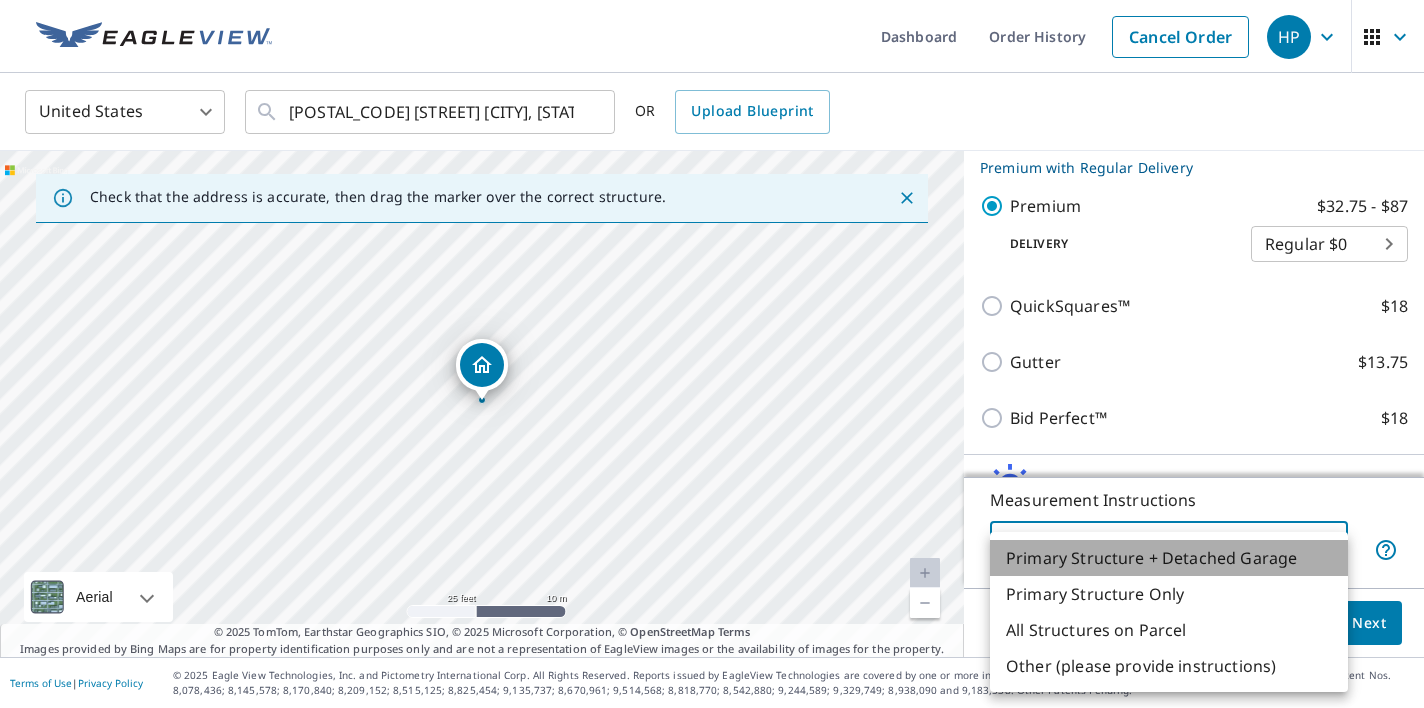 click on "Primary Structure + Detached Garage" at bounding box center (1169, 558) 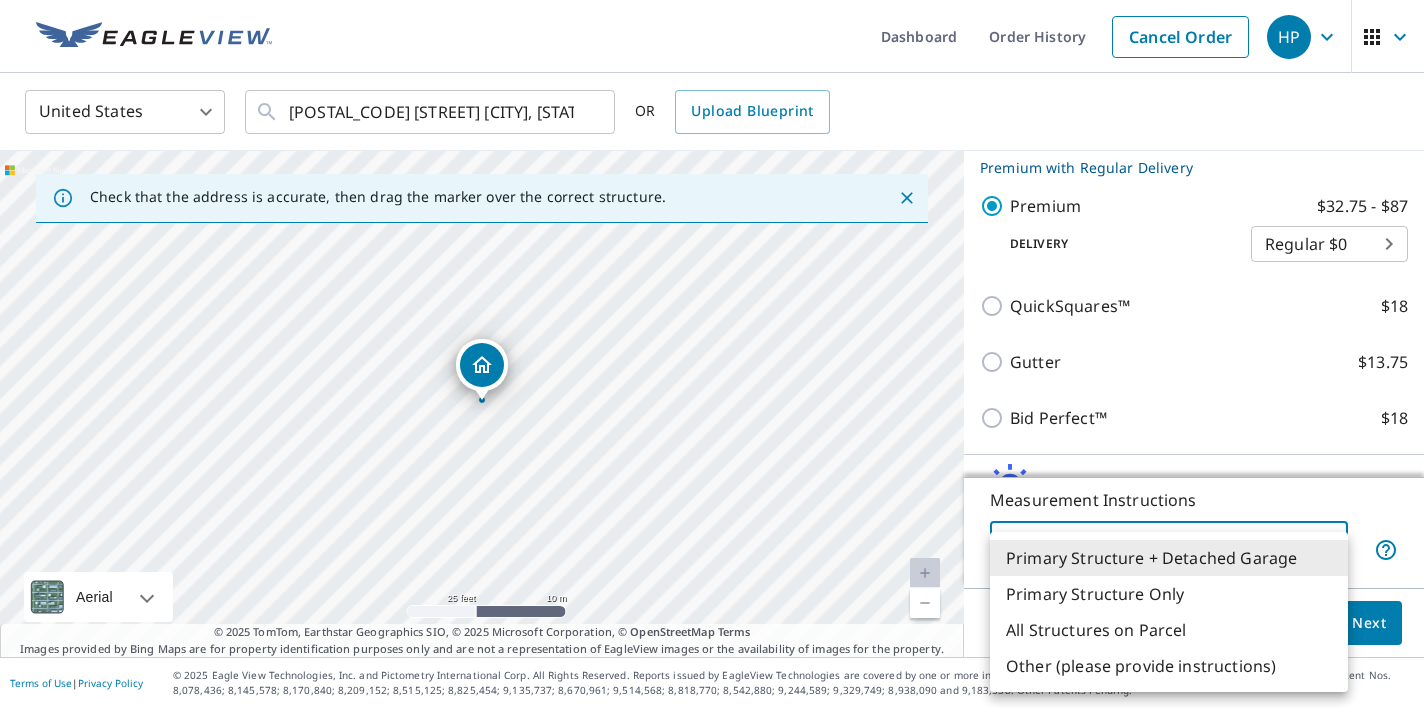 click on "HP HP
Dashboard Order History Cancel Order HP United States US ​ [POSTAL_CODE] [STREET] [CITY], [STATE] [POSTAL_CODE] ​ OR Upload Blueprint Check that the address is accurate, then drag the marker over the correct structure. [NUMBER] [STREET] [CITY], [STATE] [POSTAL_CODE] Aerial Road A standard road map Aerial A detailed look from above Labels Labels 25 feet 10 m © 2025 TomTom, © Vexcel Imaging, © 2025 Microsoft Corporation,  © OpenStreetMap Terms © 2025 TomTom, Earthstar Geographics SIO, © 2025 Microsoft Corporation, ©   OpenStreetMap   Terms Images provided by Bing Maps are for property identification purposes only and are not a representation of EagleView images or the availability of images for the property. PROPERTY TYPE Residential Commercial Multi-Family This is a complex BUILDING ID [NUMBER] [STREET], [CITY], [STATE], [POSTAL_CODE] Full House Products New Full House™ $105 Roof Products New Premium with Regular Delivery Premium $32.75 - $87 Delivery Regular $0 8 ​ QuickSquares™ $18 Gutter $13.75 Bid Perfect™ $18 New $63.25" at bounding box center (712, 354) 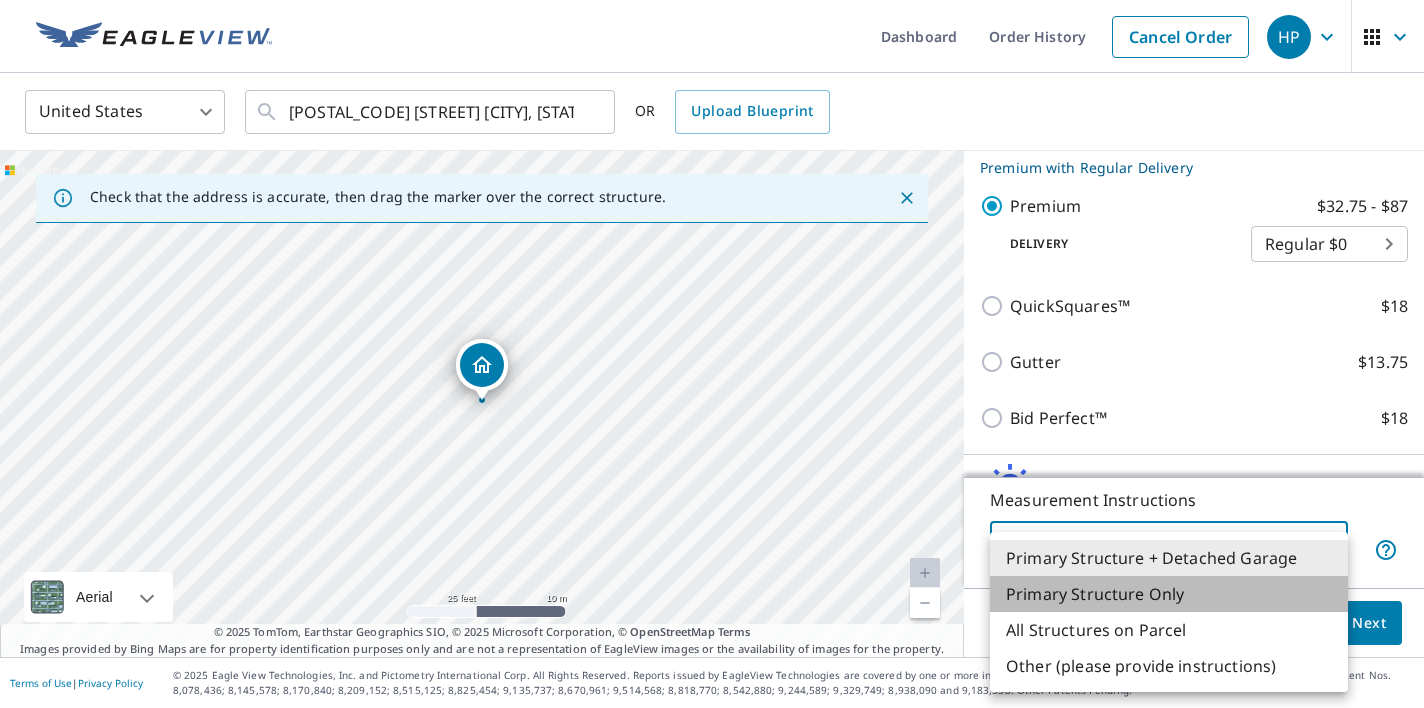 click on "Primary Structure Only" at bounding box center [1169, 594] 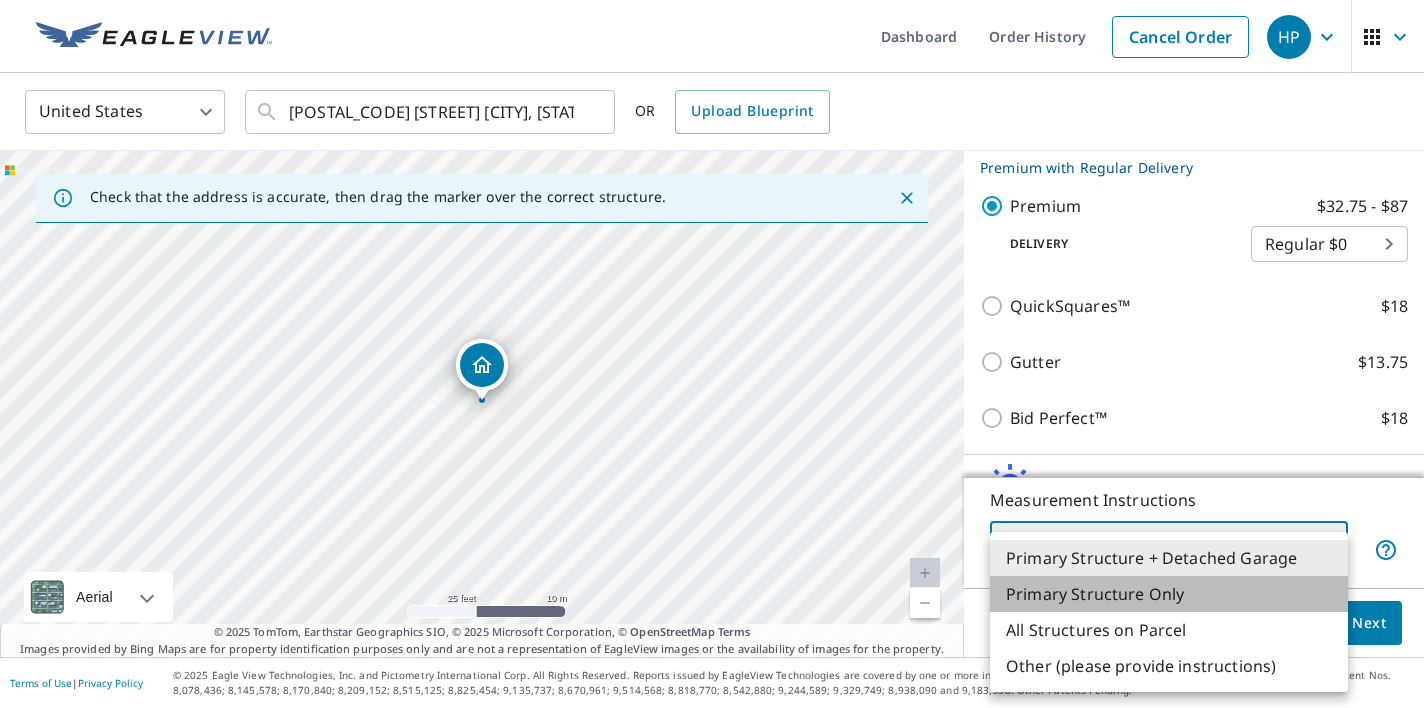 type on "2" 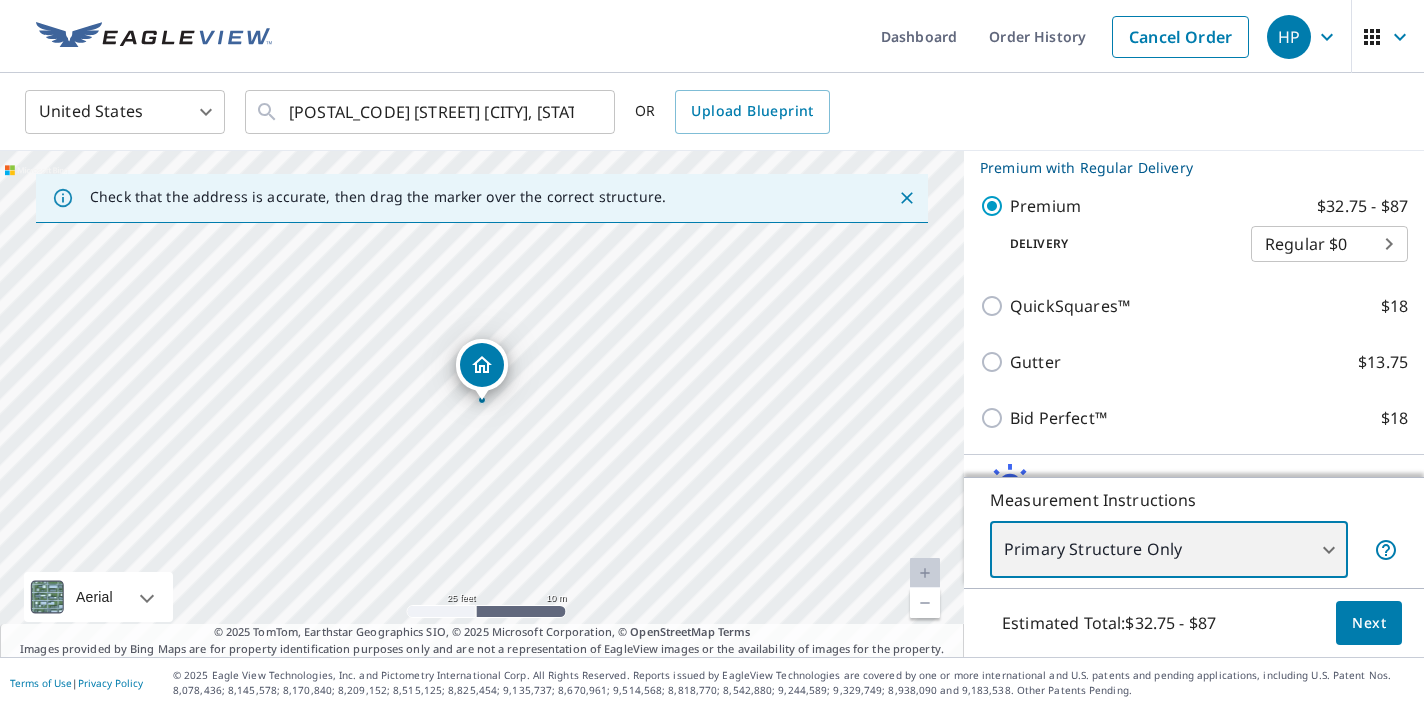 scroll, scrollTop: 0, scrollLeft: 0, axis: both 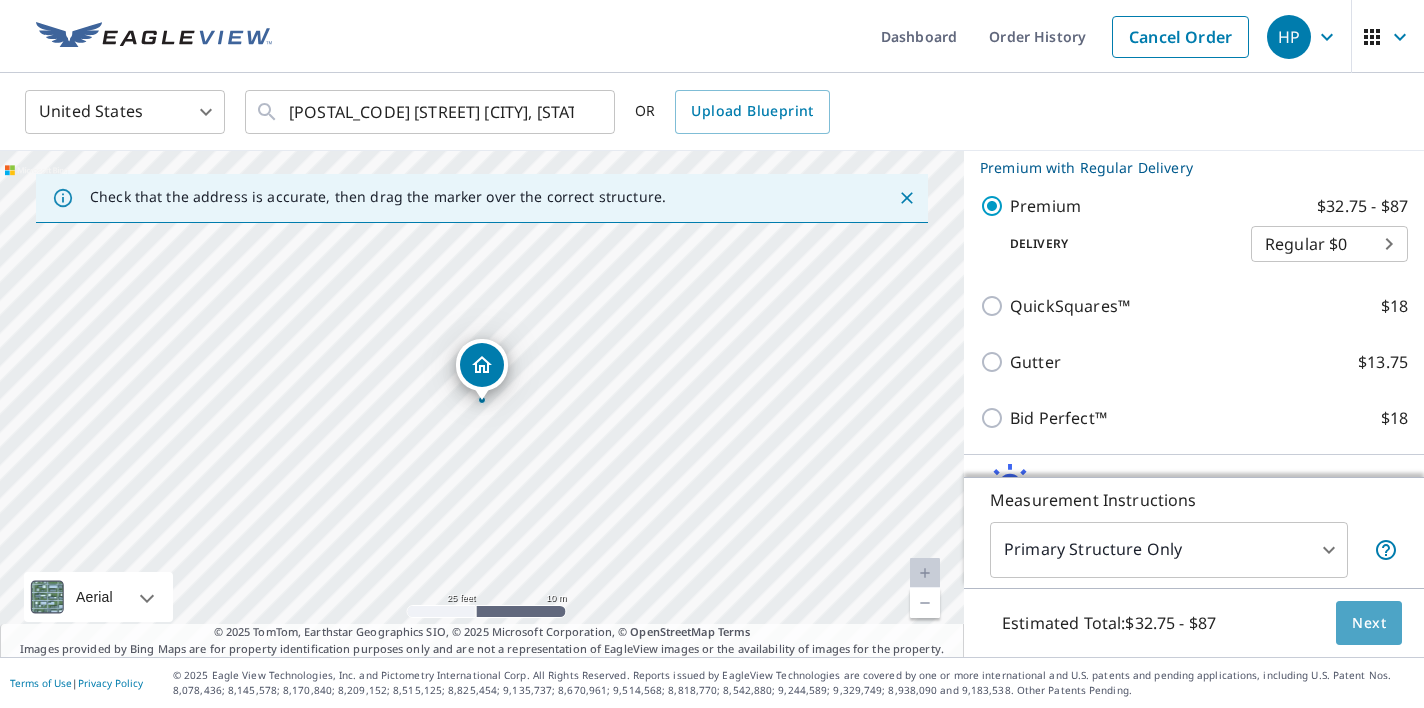 click on "Next" at bounding box center [1369, 623] 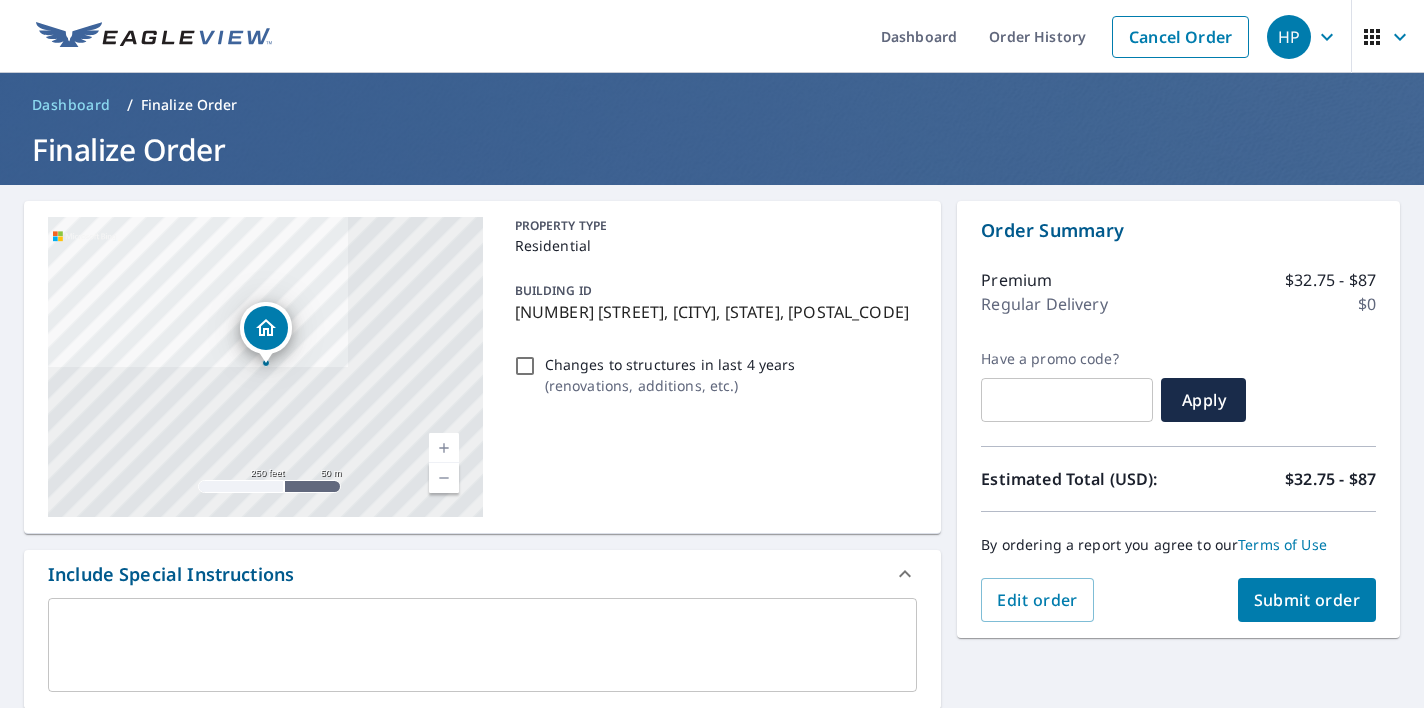 click on "Residential" at bounding box center [712, 245] 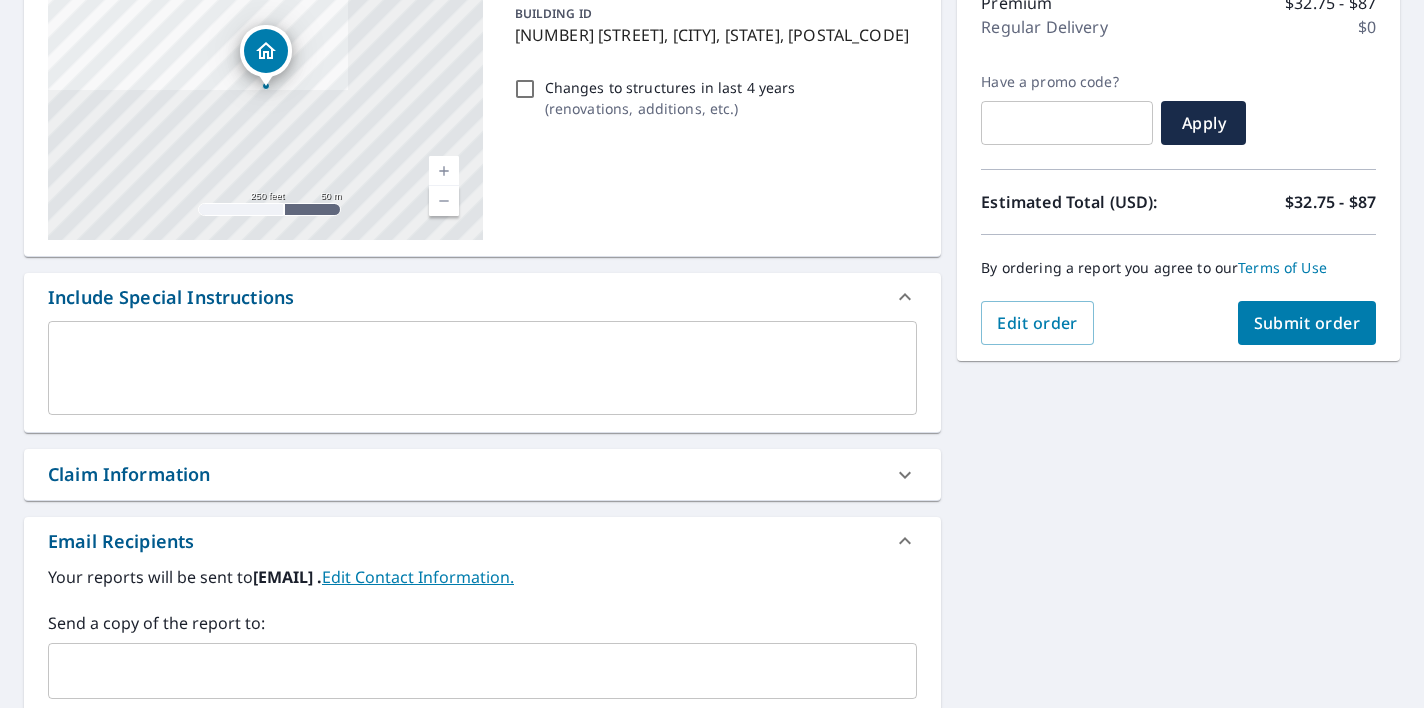 scroll, scrollTop: 276, scrollLeft: 0, axis: vertical 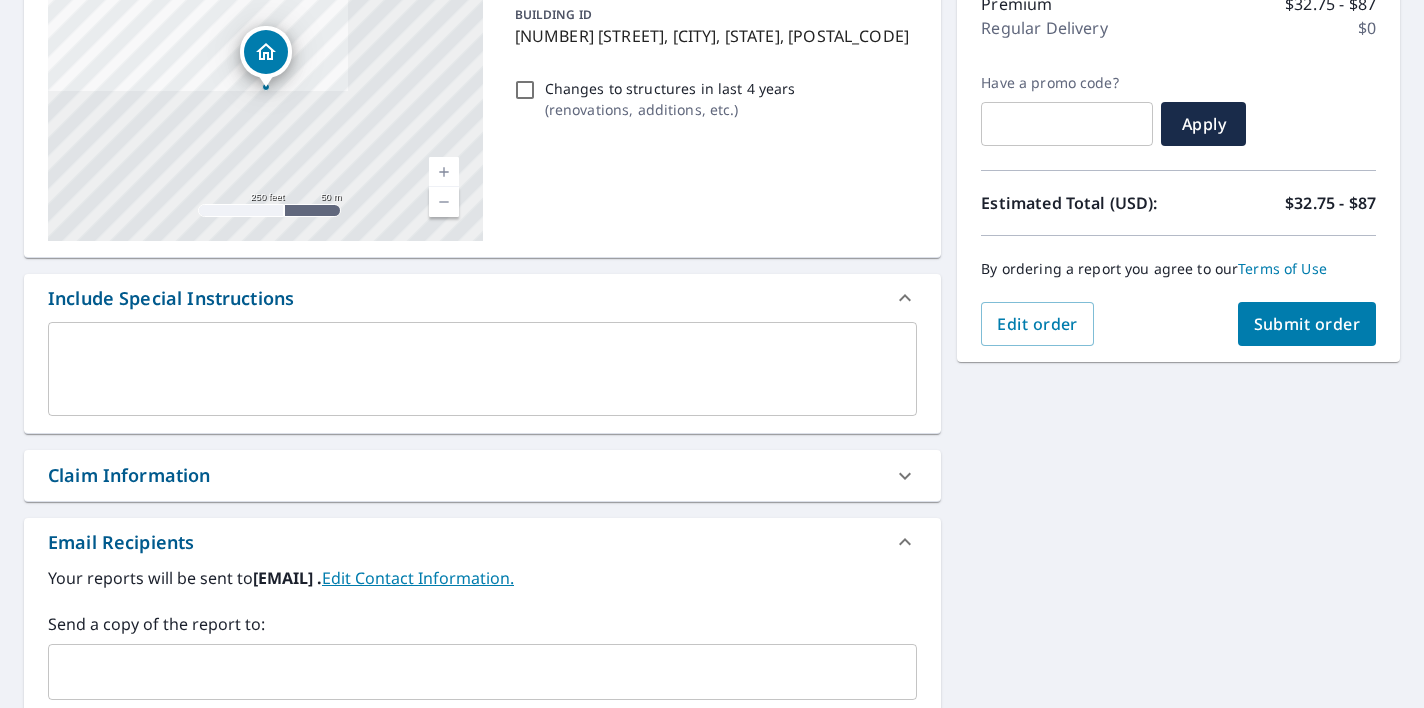 click on "Claim Information" at bounding box center (464, 475) 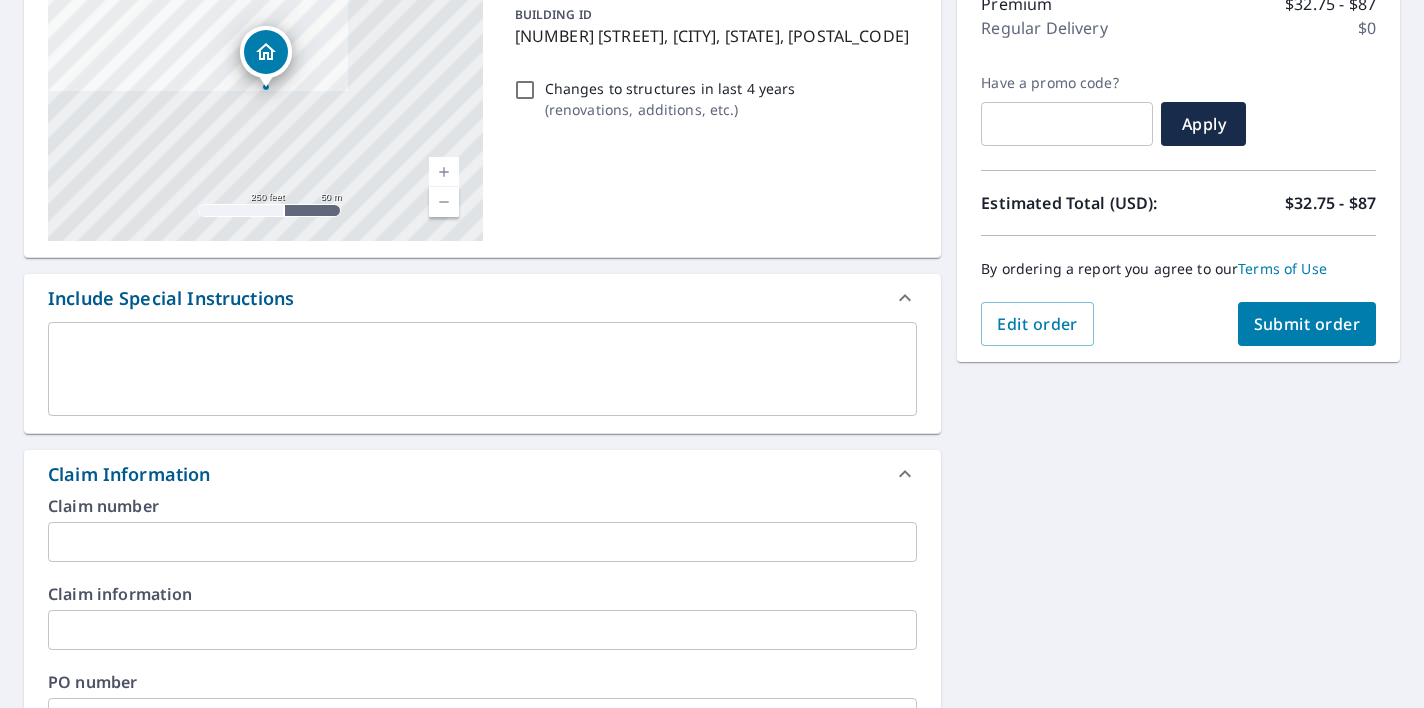 click on "Claim Information" at bounding box center (464, 474) 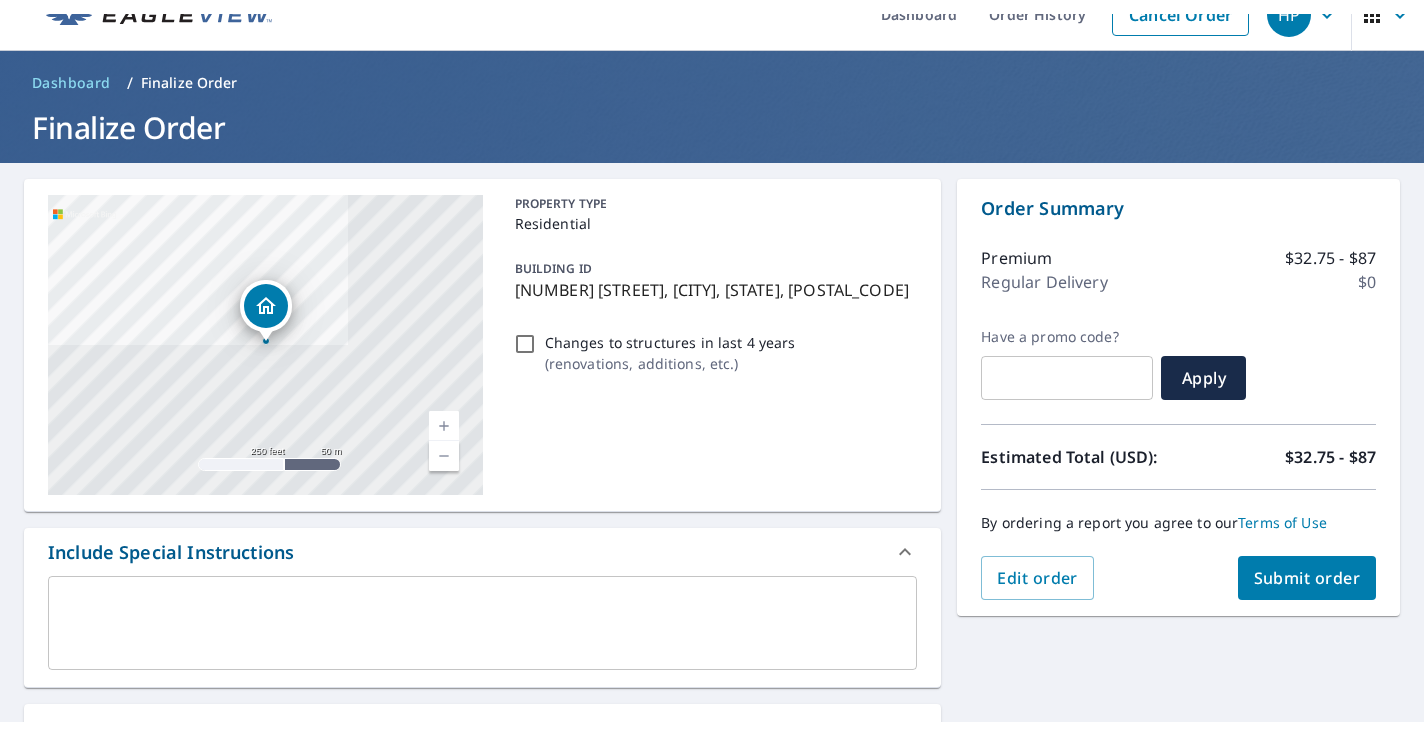 scroll, scrollTop: 35, scrollLeft: 0, axis: vertical 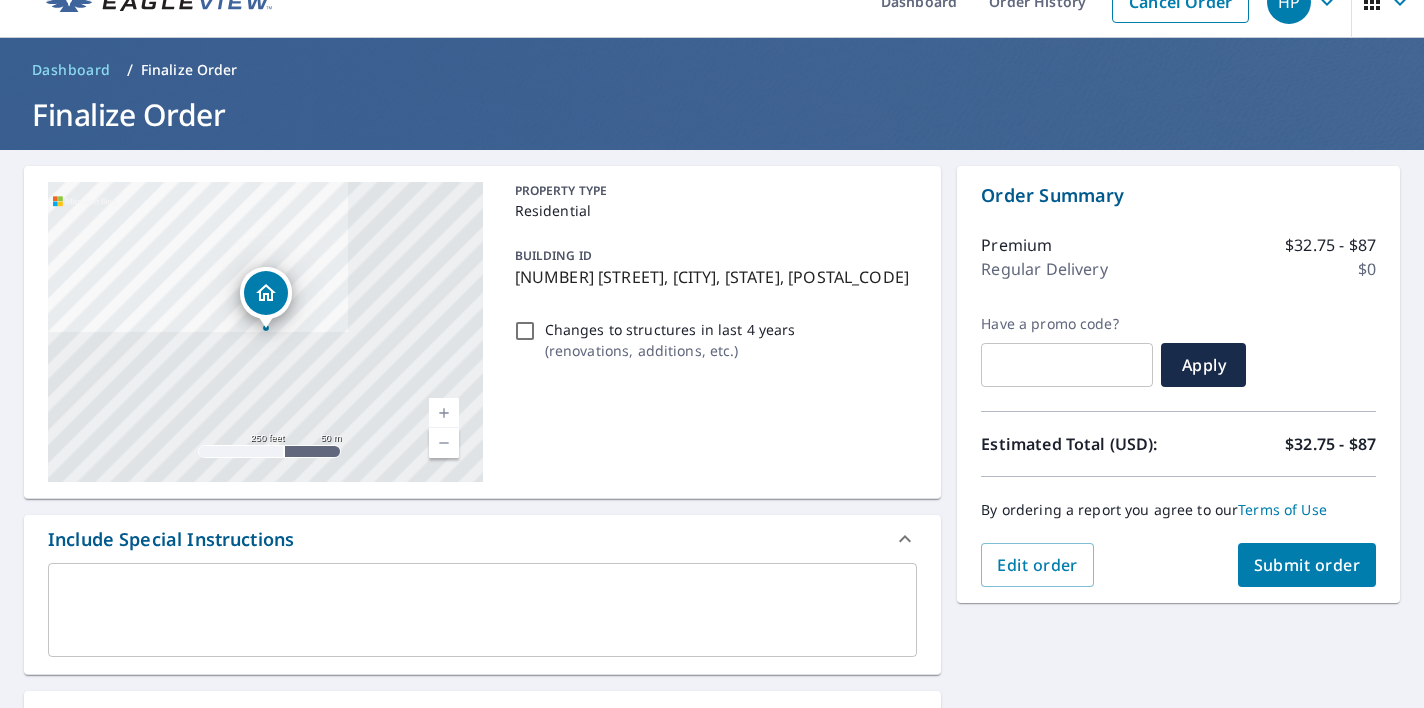 click on "[NUMBER] [STREET] [CITY], [STATE] [POSTAL_CODE] Aerial Road A standard road map Aerial A detailed look from above Labels Labels 250 feet 50 m © 2025 TomTom, © Vexcel Imaging, © 2025 Microsoft Corporation,  © OpenStreetMap Terms PROPERTY TYPE Residential BUILDING ID [NUMBER] [STREET], [CITY], [STATE], [POSTAL_CODE] Changes to structures in last 4 years ( renovations, additions, etc. ) Include Special Instructions x ​ Claim Information Claim number ​ Claim information ​ PO number ​ Date of loss ​ Cat ID ​ Email Recipients Your reports will be sent to  [EMAIL] .  Edit Contact Information. Send a copy of the report to: ​ Substitutions and Customization Roof measurement report substitutions If a Premium Report is unavailable send me an Extended Coverage 3D Report: Yes No Ask If an Extended Coverage 3D Report is unavailable send me an Extended Coverage 2D Report: Yes No Ask If a Residential/Multi-Family Report is unavailable send me a Commercial Report: Yes No Ask Additional Report Formats DXF RXF XML   *" at bounding box center (712, 658) 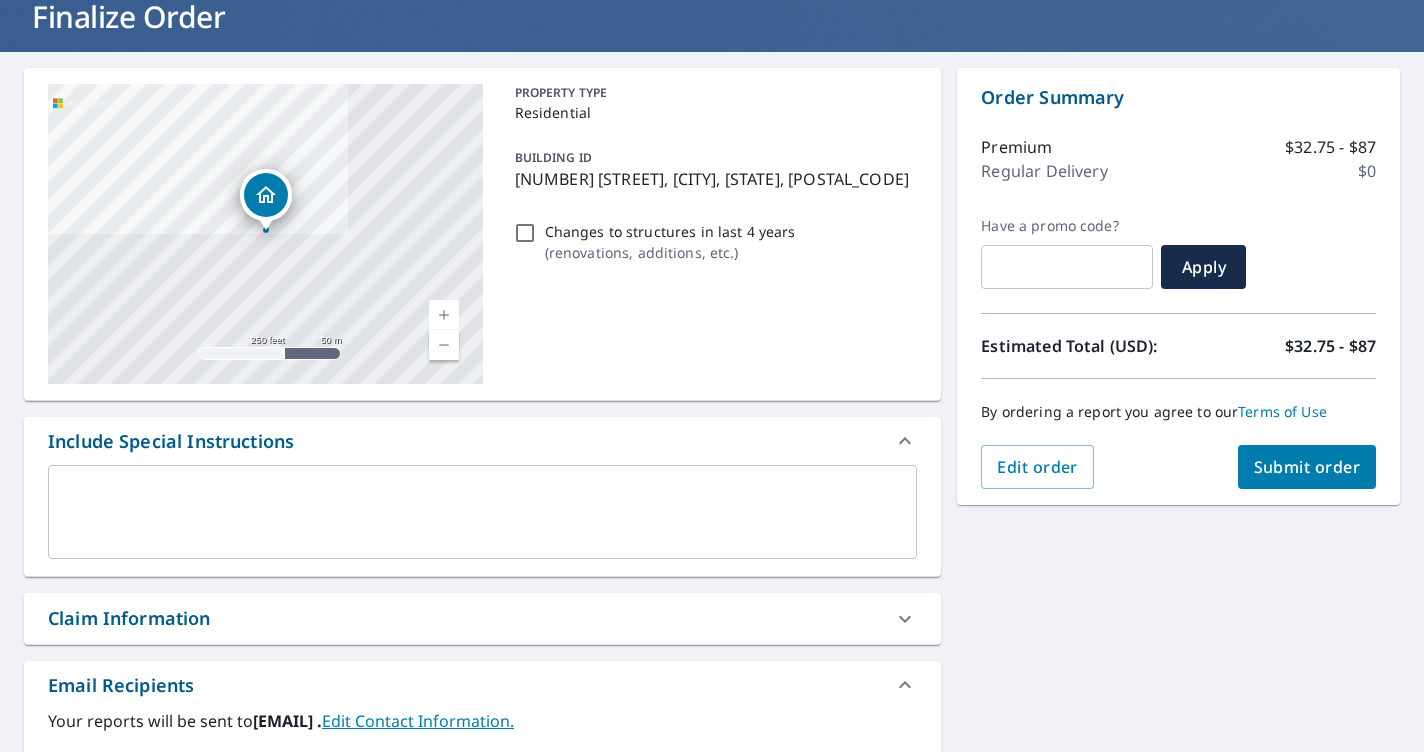 scroll, scrollTop: 132, scrollLeft: 0, axis: vertical 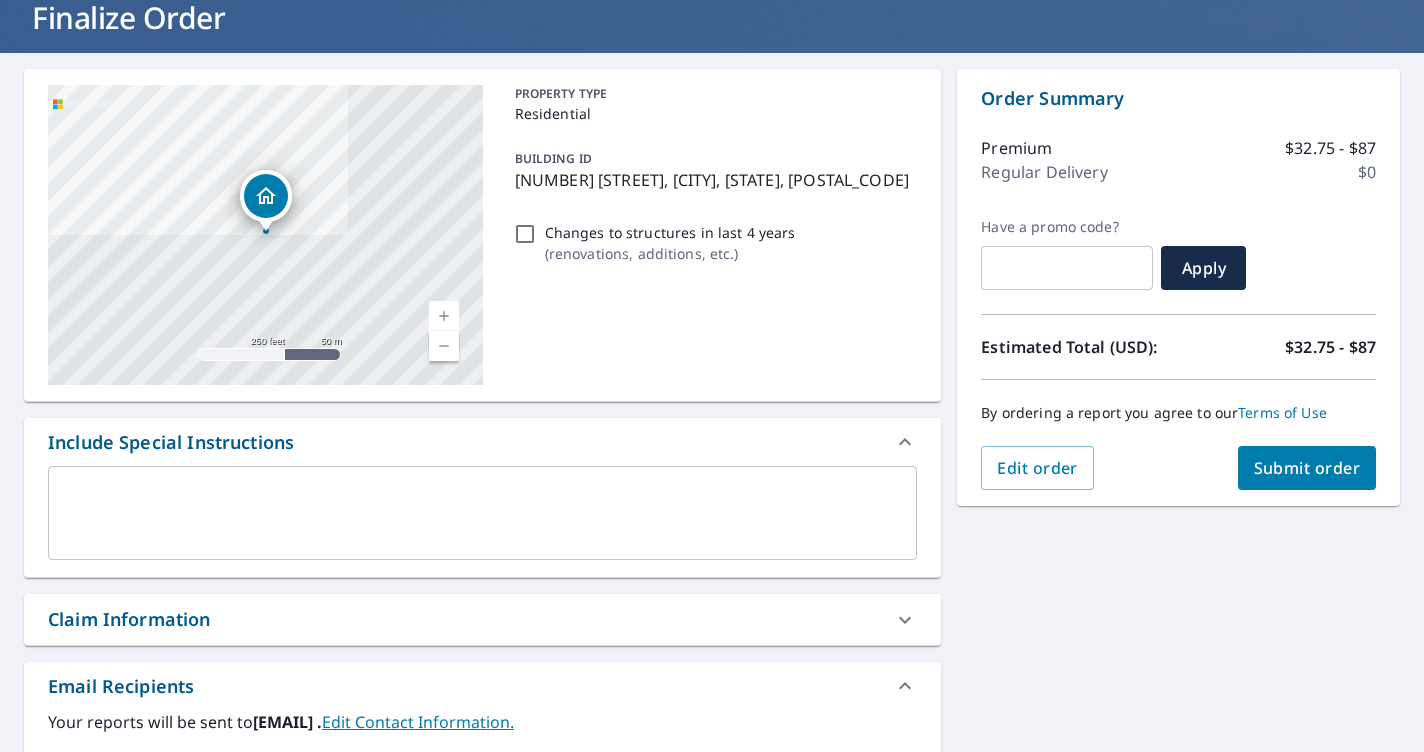 click on "Submit order" at bounding box center [1307, 468] 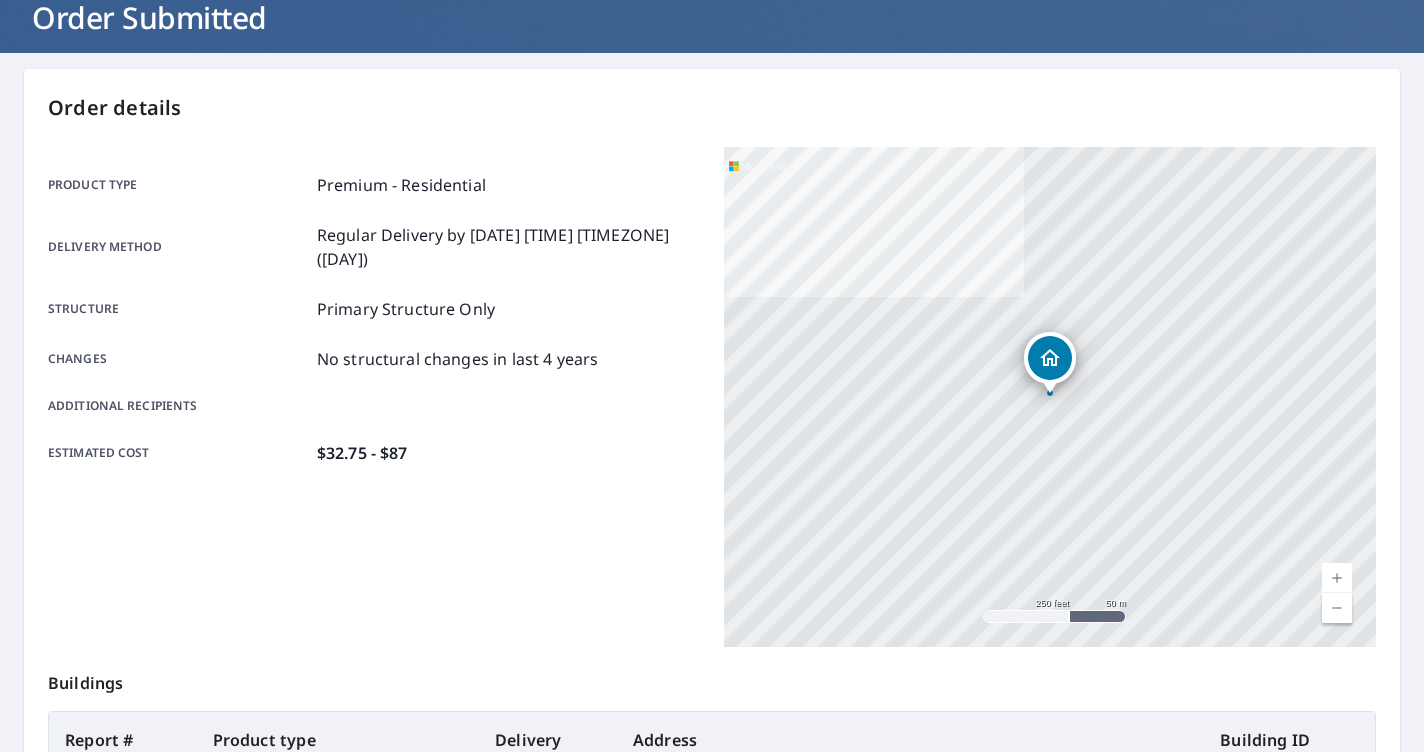click on "Order Submitted" at bounding box center (712, 17) 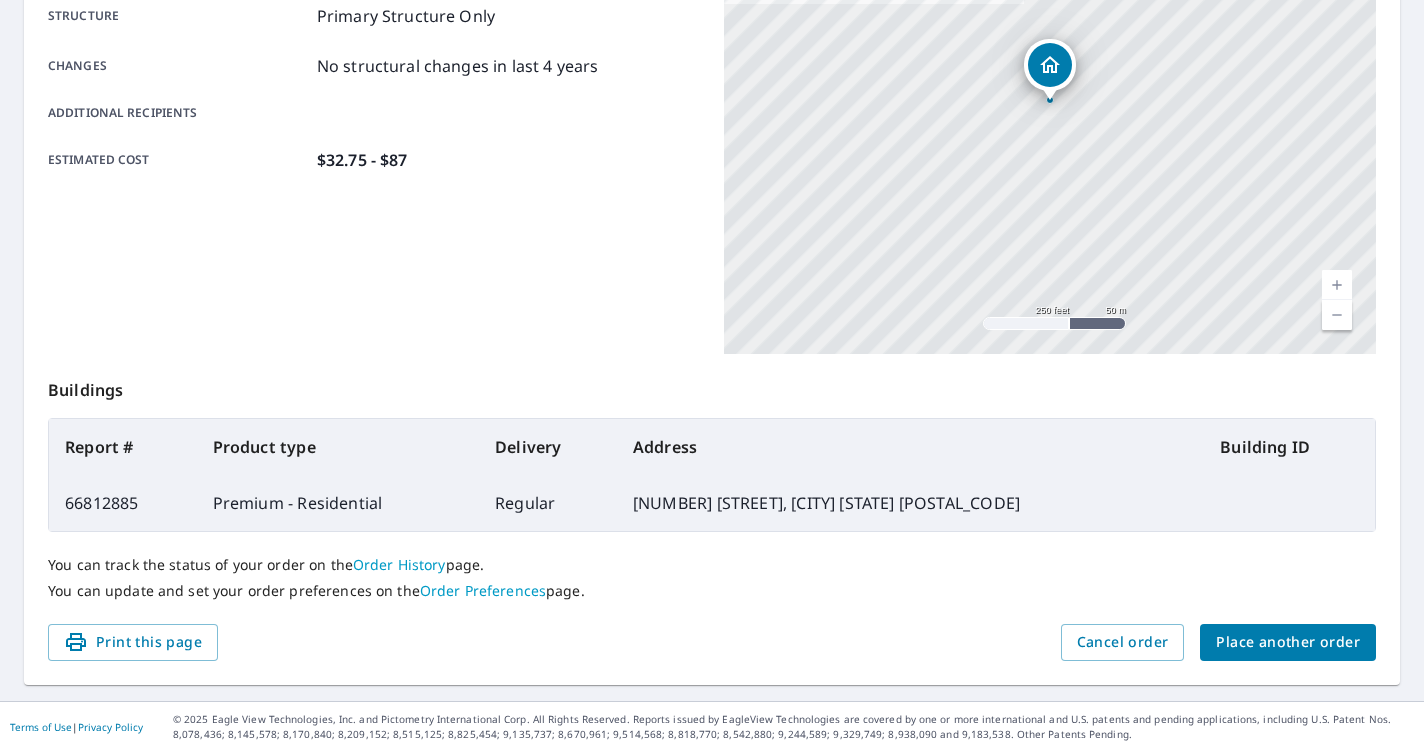 scroll, scrollTop: 424, scrollLeft: 0, axis: vertical 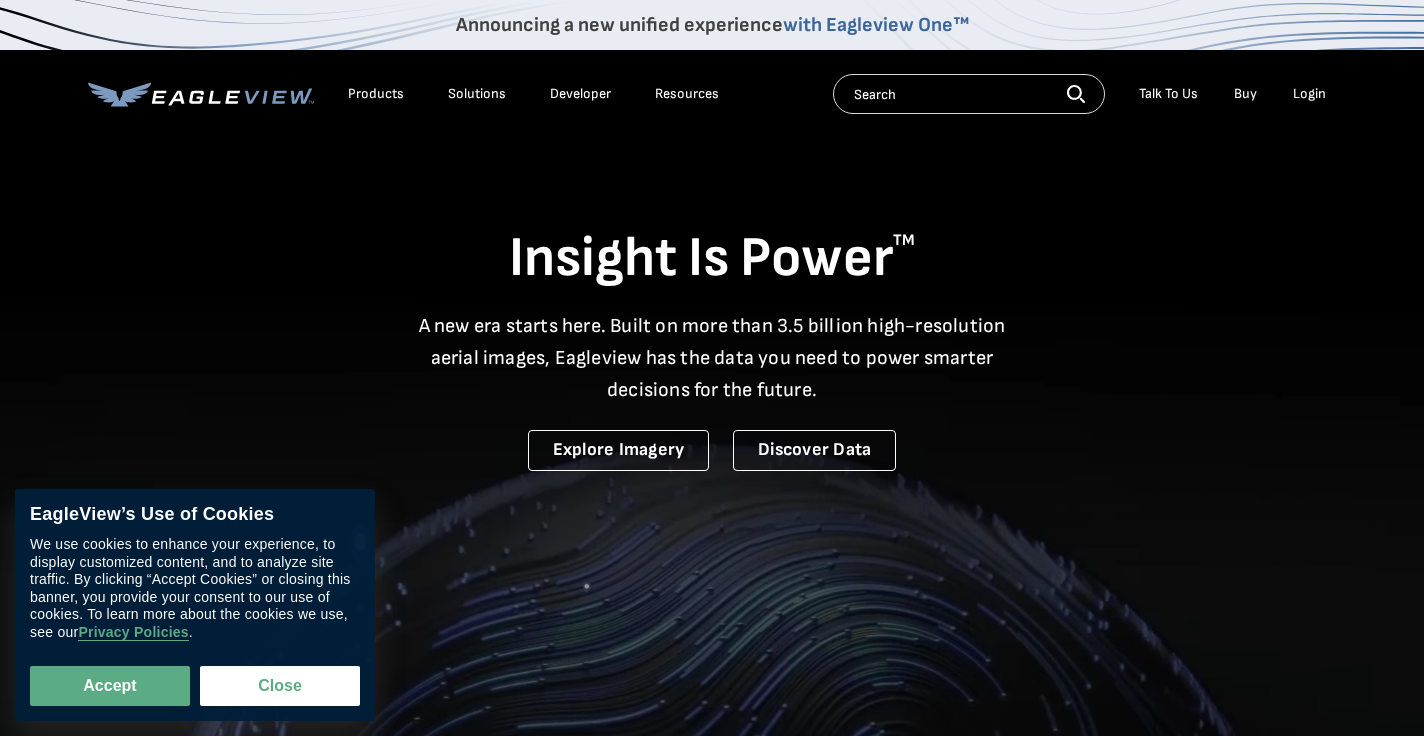 click on "Login" at bounding box center [1309, 94] 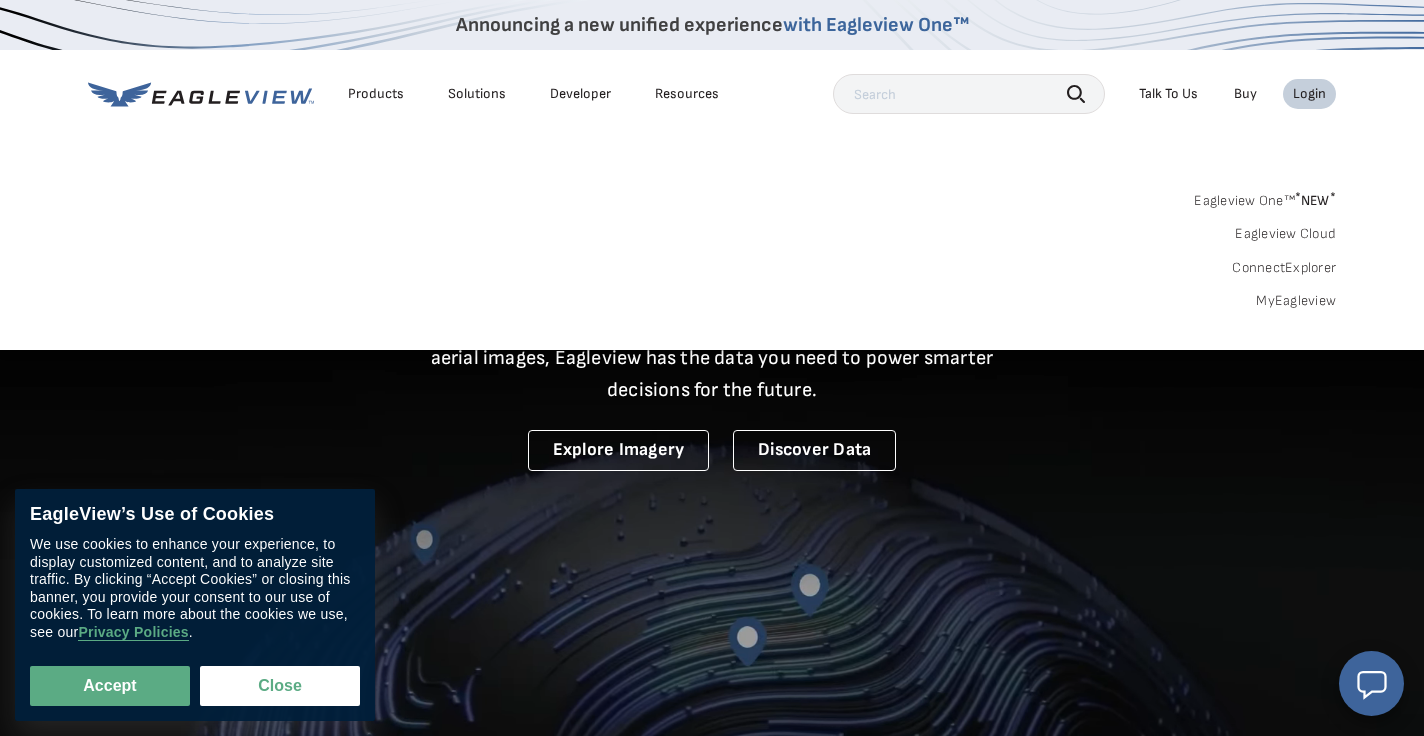 click on "MyEagleview" at bounding box center (1296, 301) 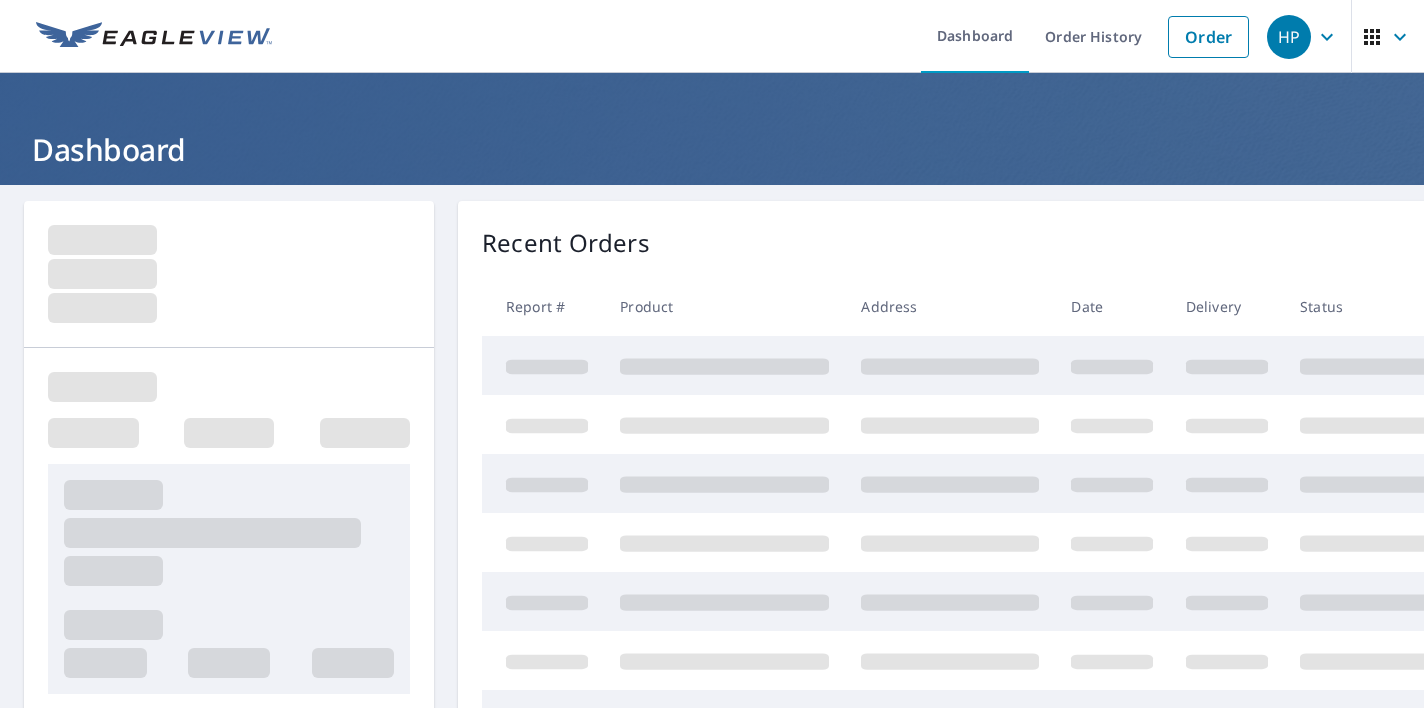 scroll, scrollTop: 0, scrollLeft: 0, axis: both 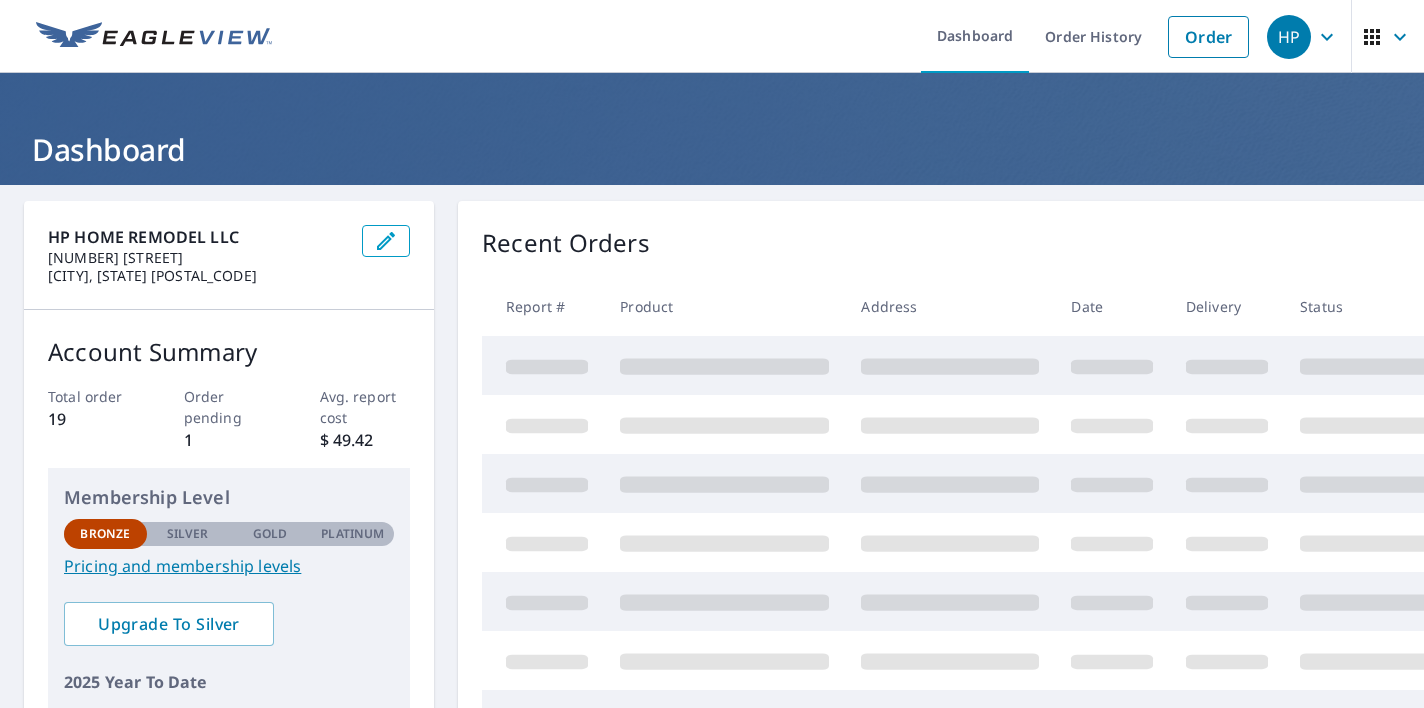 click on "Order pending" at bounding box center (229, 407) 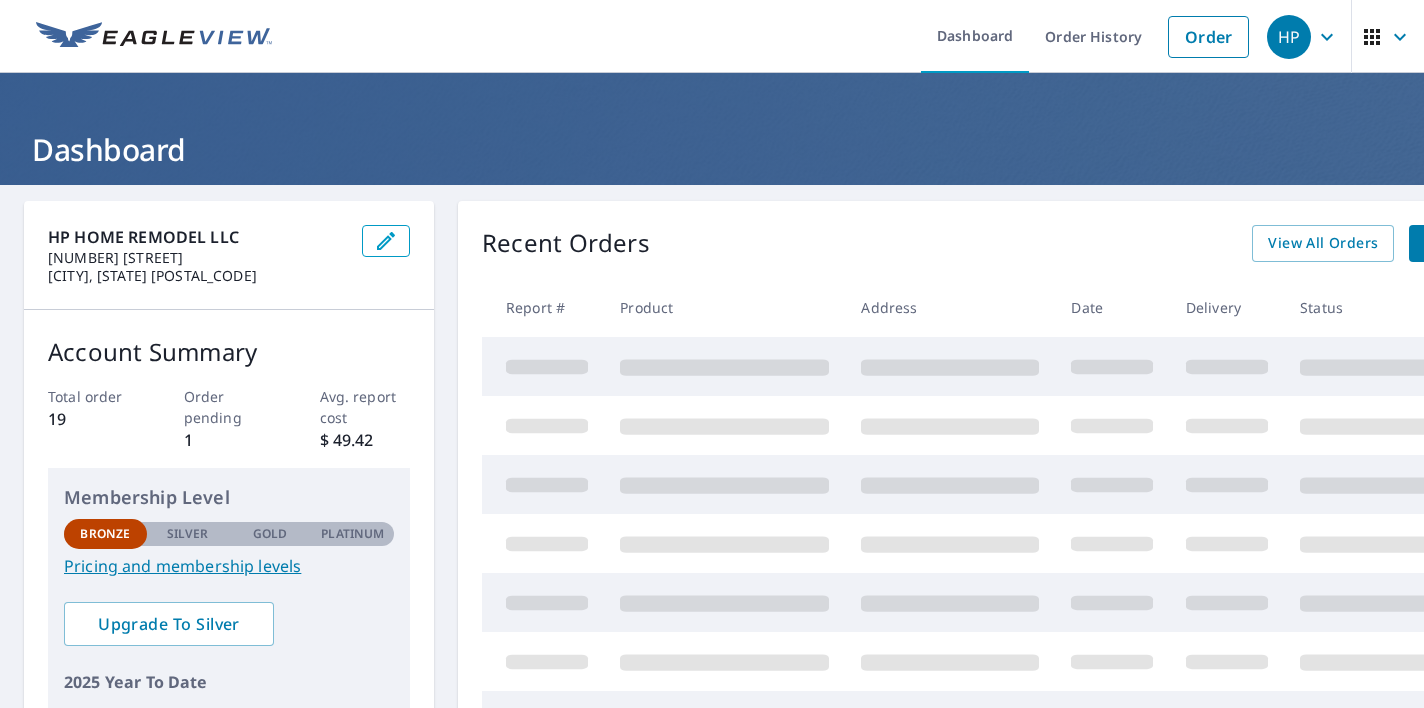 click on "1" at bounding box center [229, 440] 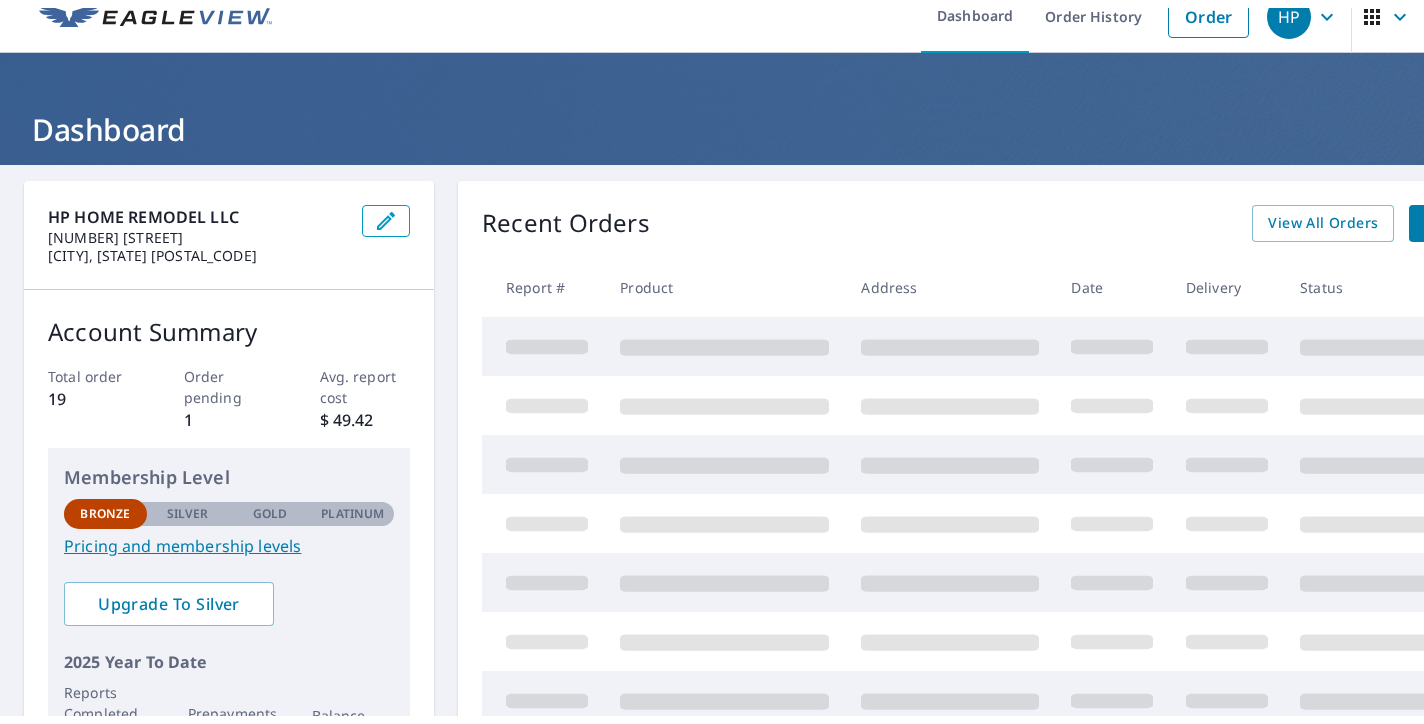 scroll, scrollTop: 30, scrollLeft: 0, axis: vertical 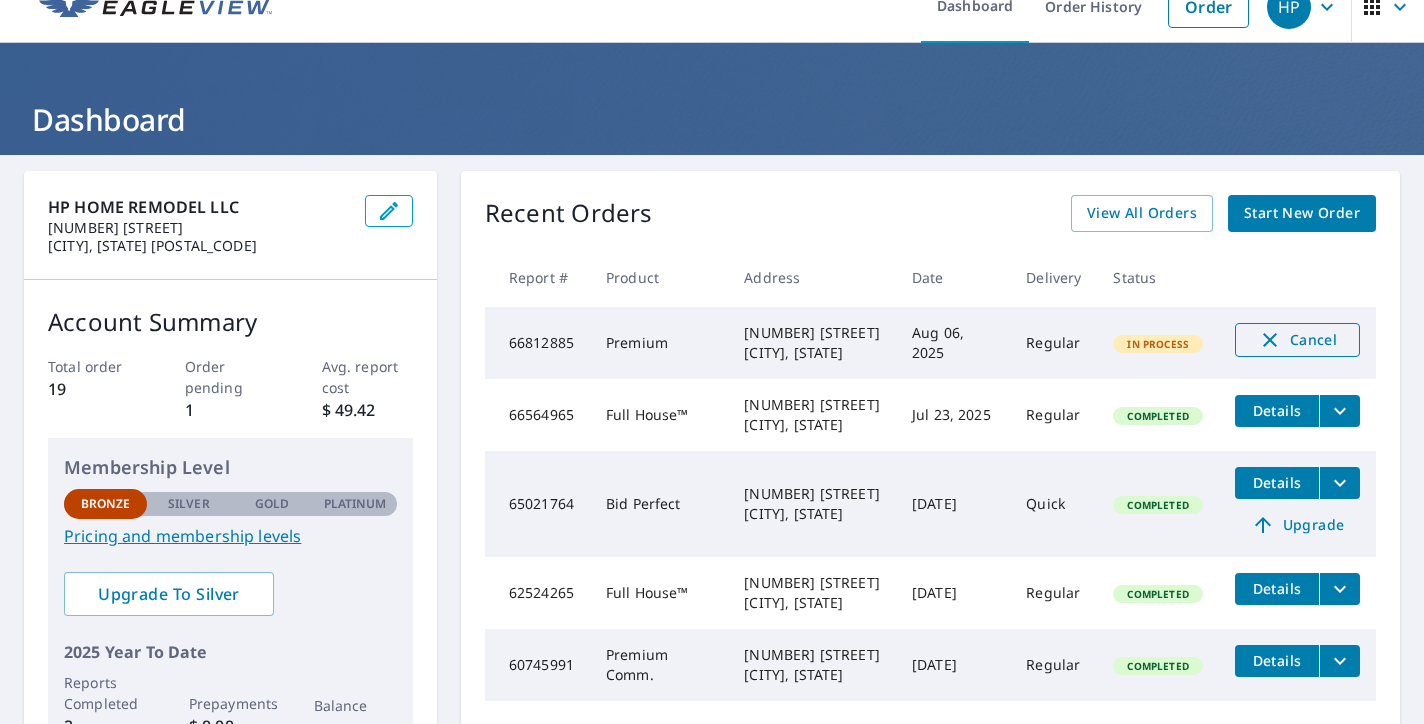 click on "Cancel" at bounding box center [1297, 340] 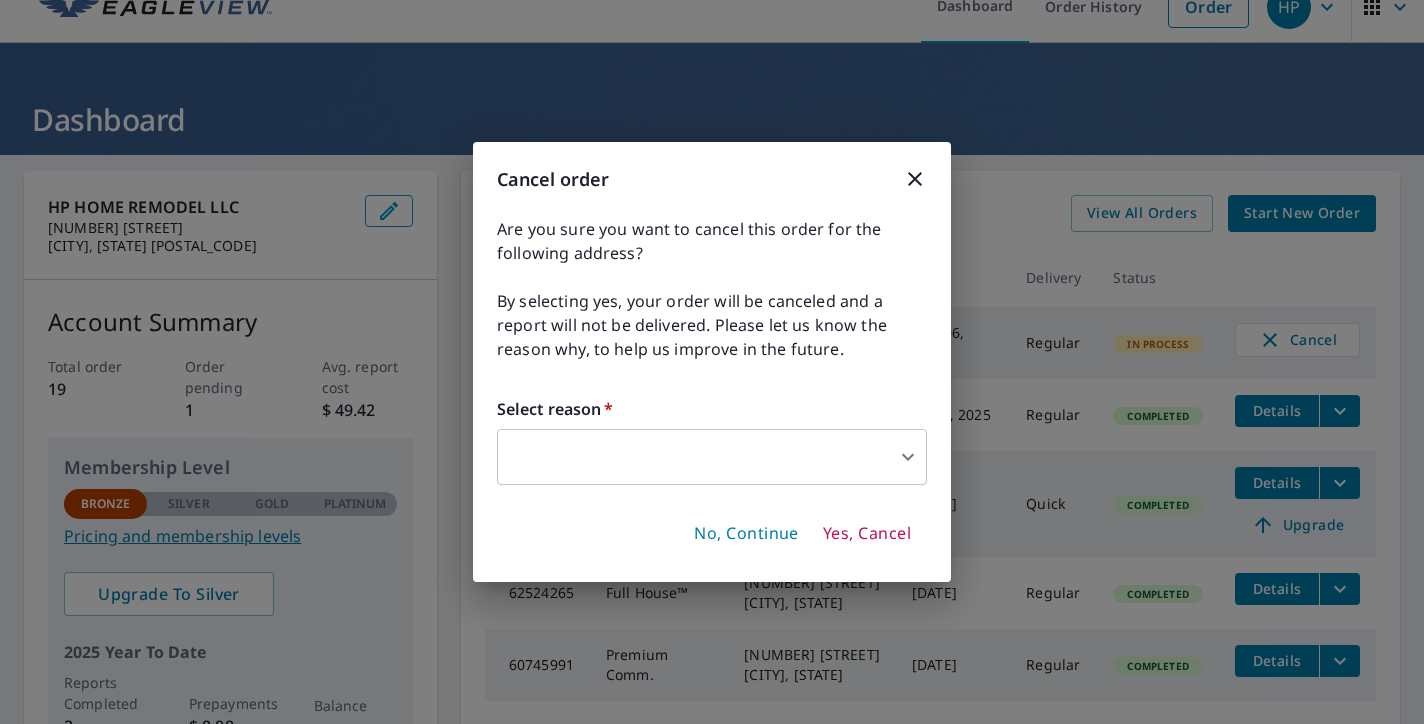 click on "HP HP
Dashboard Order History Order HP Dashboard HP HOME REMODEL LLC 309 Singer Ave Grand River, OH 44045-8207 Account Summary Total order 19 Order pending 1 Avg. report cost $ 49.42 Membership Level Bronze Silver Gold Platinum Bronze Pricing and membership levels Upgrade To Silver 2025 Year To Date Reports Completed 2 Prepayments $ 0.00 Balance Recent Orders View All Orders Start New Order Report # Product Address Date Delivery Status 66812885 Premium 10318 Townley Ct
Aurora, OH 44202 Aug 06, 2025 Regular In Process Cancel 66564965 Full House™ 7692 Southland Dr
Mentor On The Lake, OH 44060 Jul 23, 2025 Regular Completed Details 65021764 Bid Perfect 4645 Riverwood Dr
Madison, OH 44057 May 03, 2025 Quick Completed Details Upgrade 62524265 Full House™ 1206 Moneta Ave
Aurora, OH 44202 Nov 04, 2024 Regular Completed Details 60745991 Premium Comm. 8451 Mentor Ave
Mentor, OH 44060 Aug 07, 2024 Regular Completed Details Quick Links Reports and order history Billing information Order preferences  |" at bounding box center (712, 362) 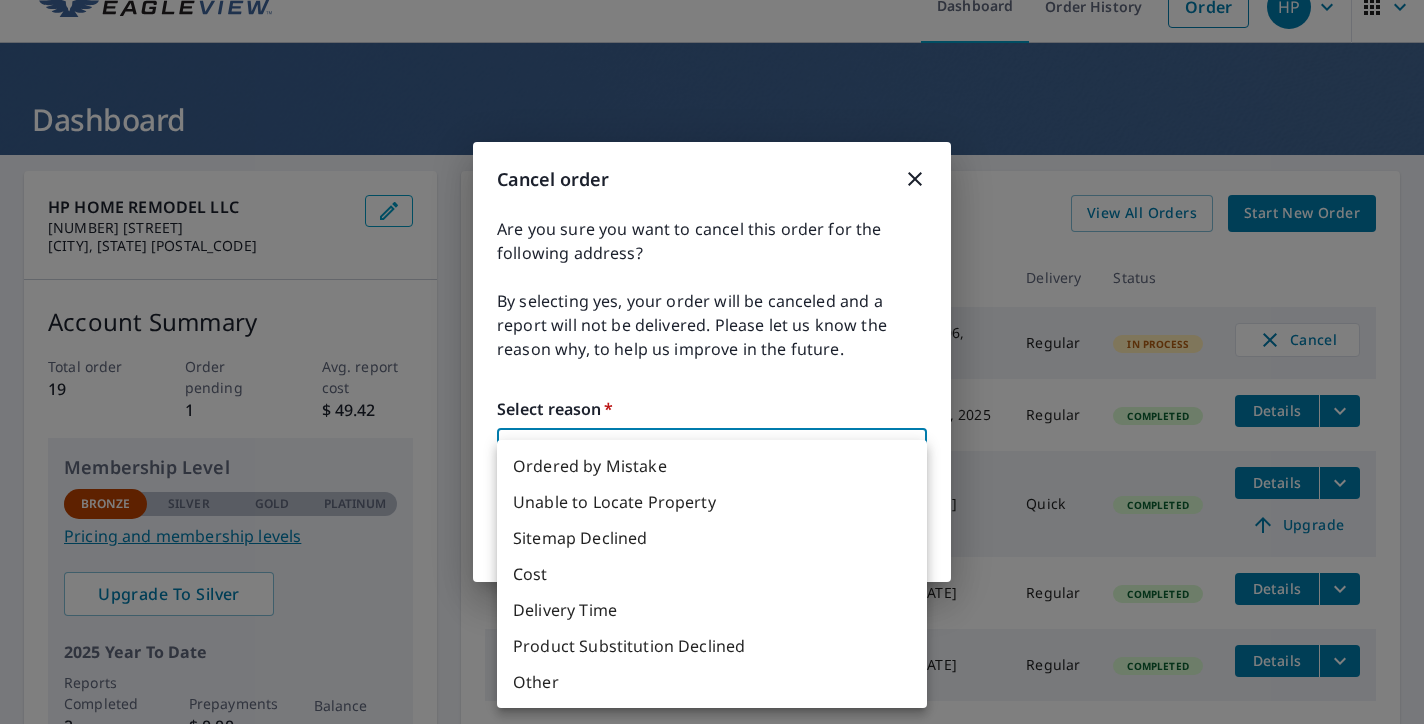 click on "Ordered by Mistake" at bounding box center (712, 466) 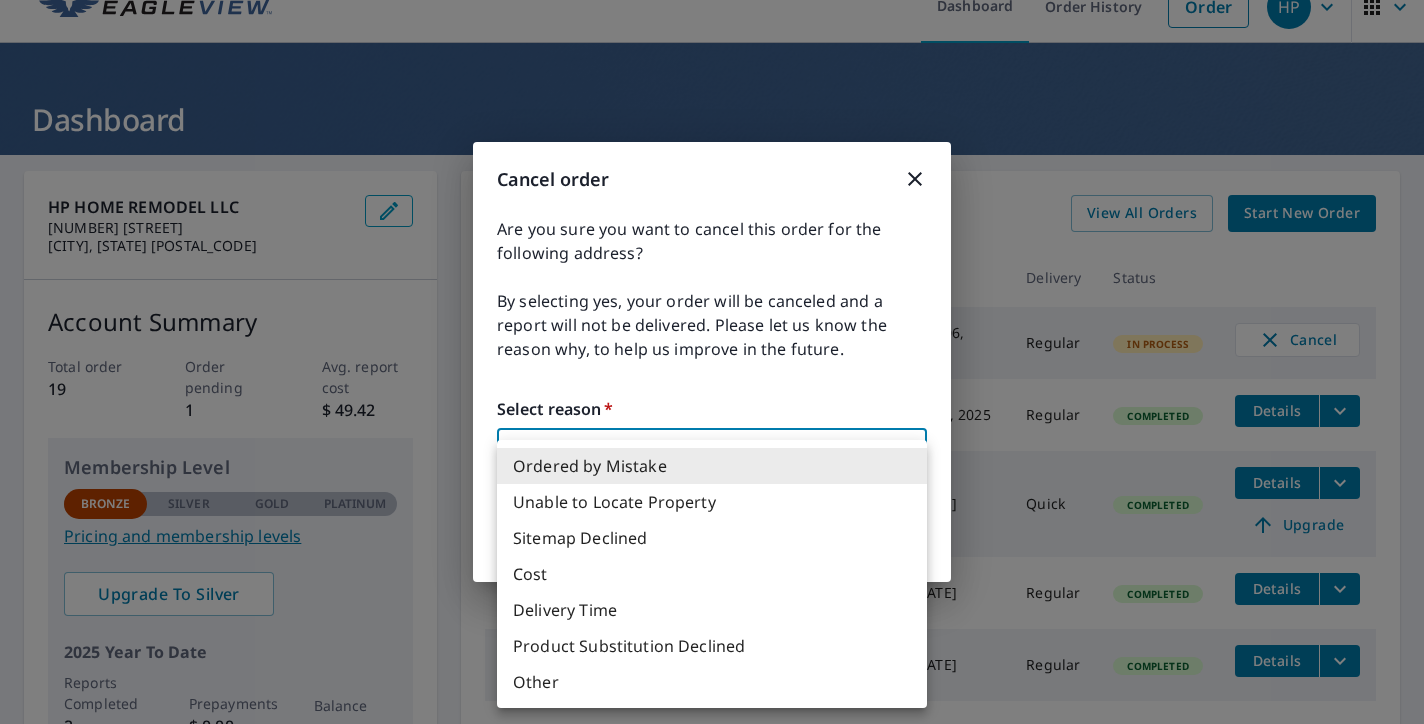 click on "HP HP
Dashboard Order History Order HP Dashboard HP HOME REMODEL LLC 309 Singer Ave Grand River, OH 44045-8207 Account Summary Total order 19 Order pending 1 Avg. report cost $ 49.42 Membership Level Bronze Silver Gold Platinum Bronze Pricing and membership levels Upgrade To Silver 2025 Year To Date Reports Completed 2 Prepayments $ 0.00 Balance Recent Orders View All Orders Start New Order Report # Product Address Date Delivery Status 66812885 Premium 10318 Townley Ct
Aurora, OH 44202 Aug 06, 2025 Regular In Process Cancel 66564965 Full House™ 7692 Southland Dr
Mentor On The Lake, OH 44060 Jul 23, 2025 Regular Completed Details 65021764 Bid Perfect 4645 Riverwood Dr
Madison, OH 44057 May 03, 2025 Quick Completed Details Upgrade 62524265 Full House™ 1206 Moneta Ave
Aurora, OH 44202 Nov 04, 2024 Regular Completed Details 60745991 Premium Comm. 8451 Mentor Ave
Mentor, OH 44060 Aug 07, 2024 Regular Completed Details Quick Links Reports and order history Billing information Order preferences  |" at bounding box center [712, 362] 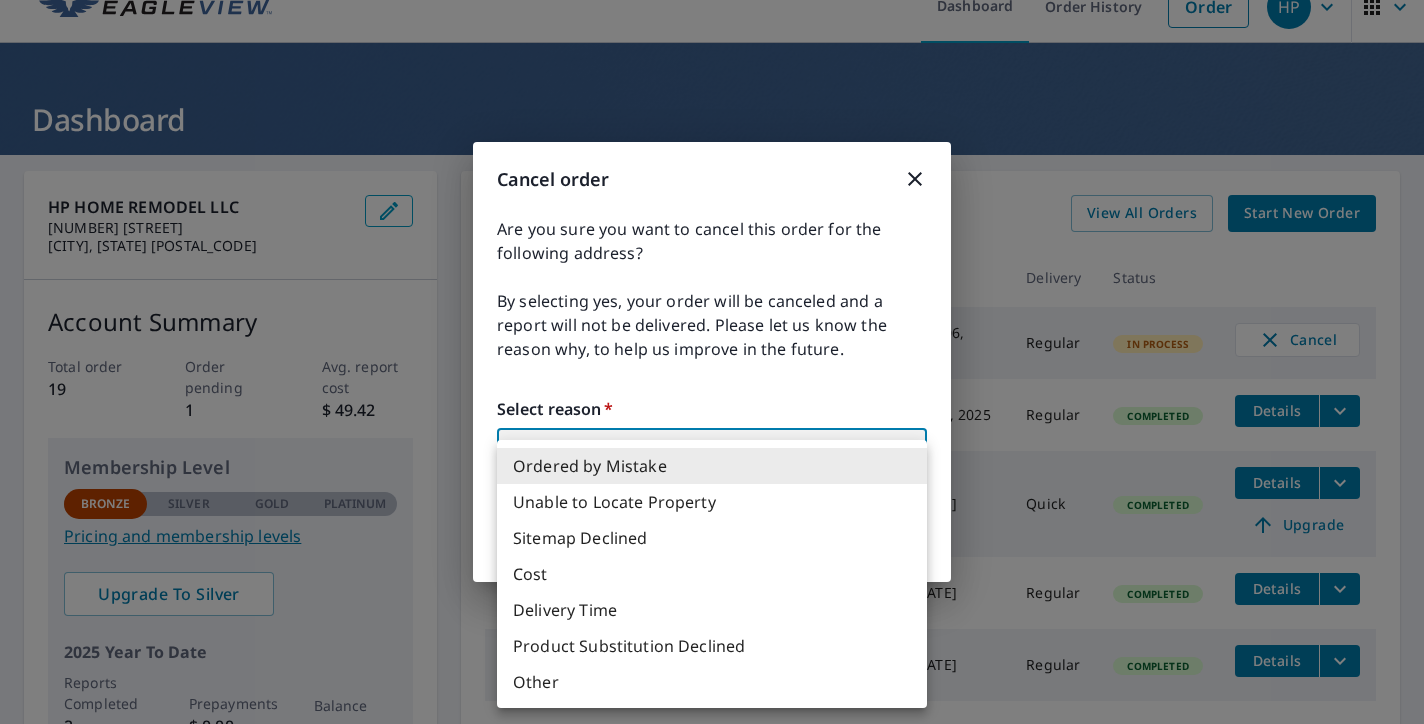type on "33" 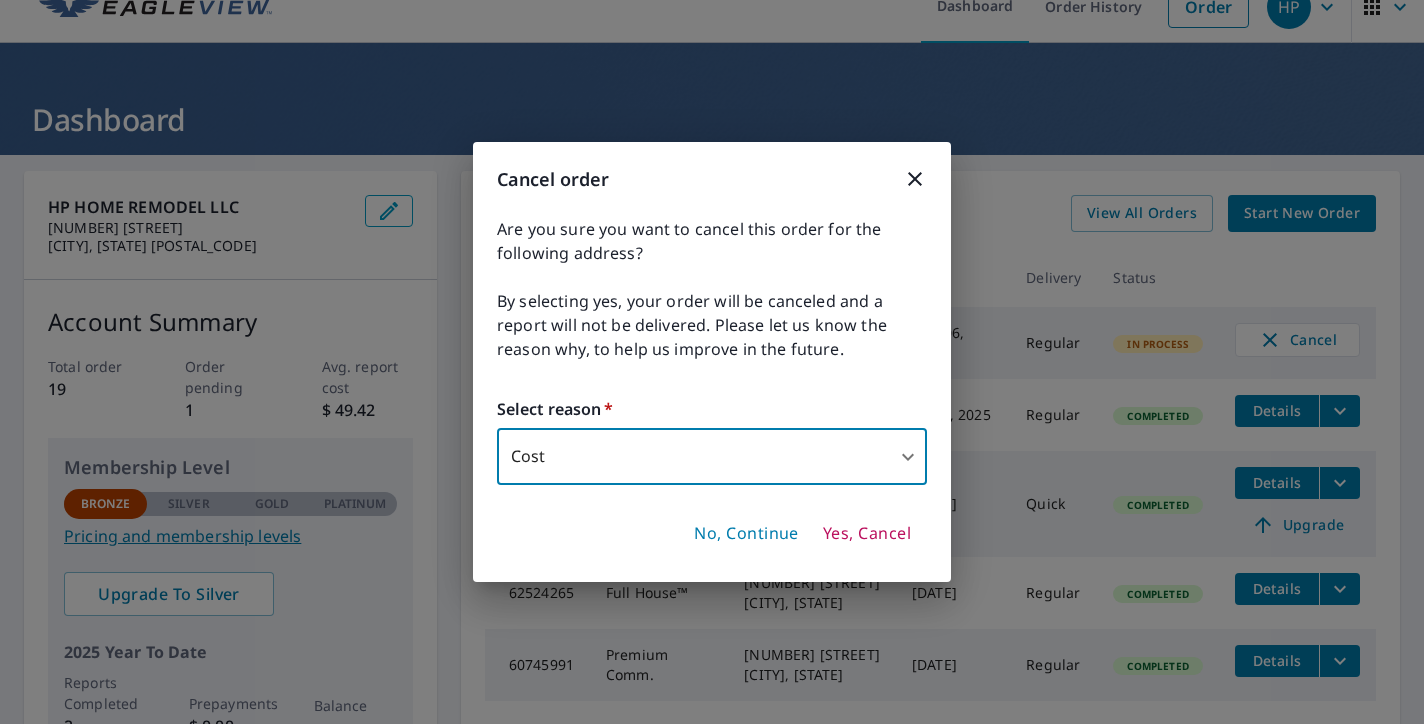 click on "Yes, Cancel" at bounding box center (867, 534) 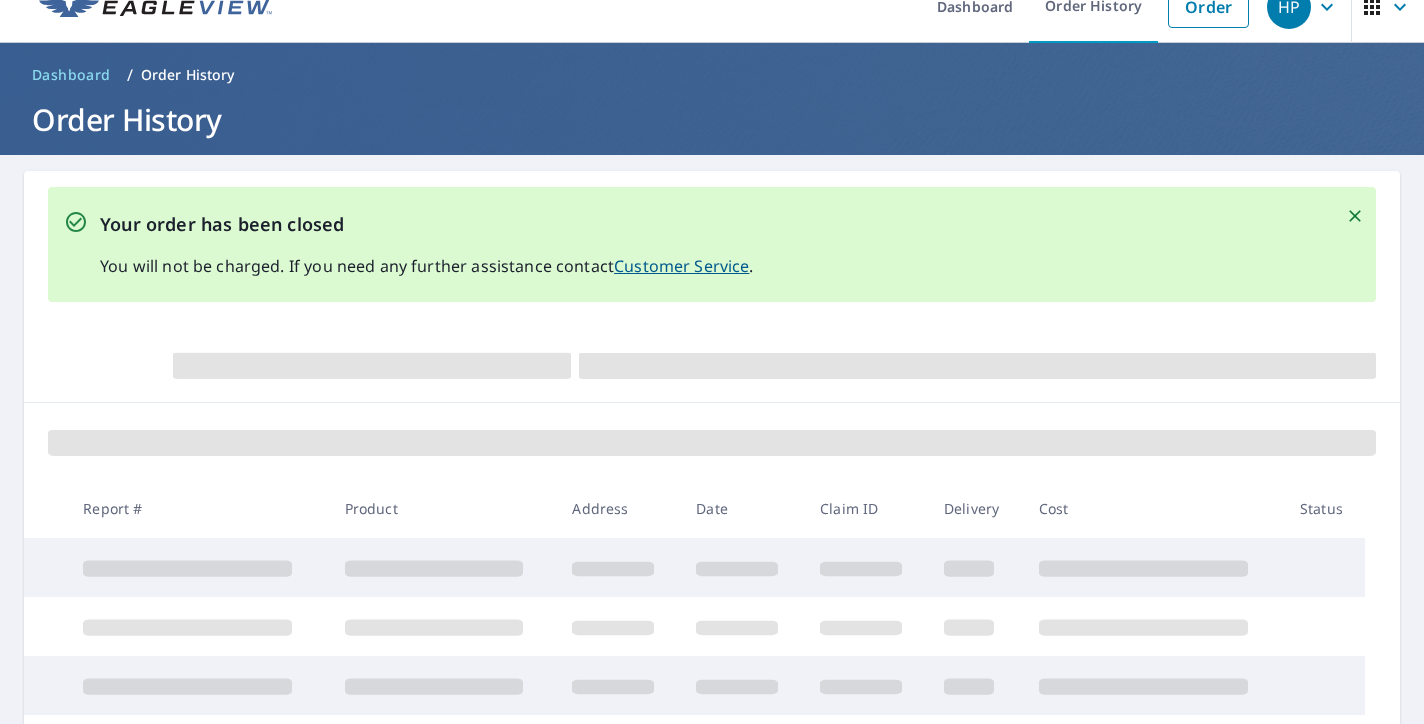 scroll, scrollTop: 99, scrollLeft: 0, axis: vertical 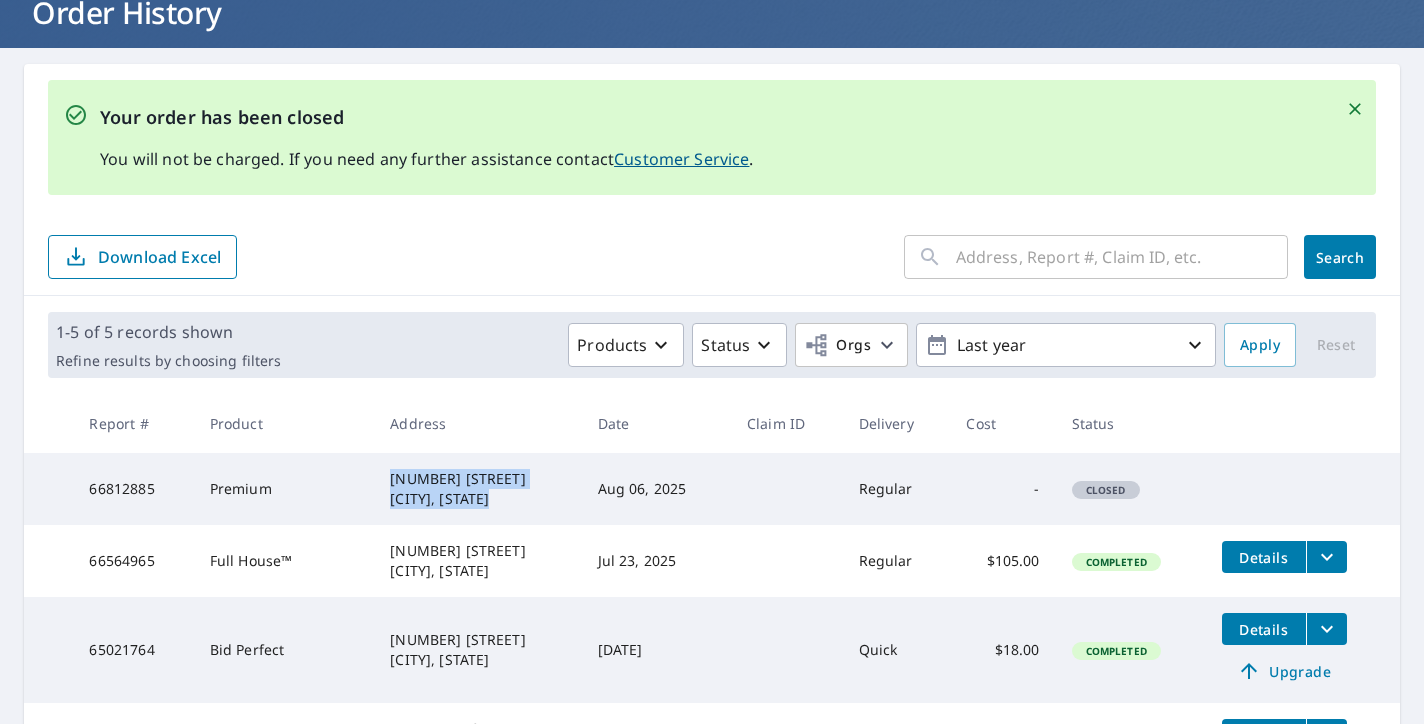 drag, startPoint x: 369, startPoint y: 471, endPoint x: 466, endPoint y: 515, distance: 106.51291 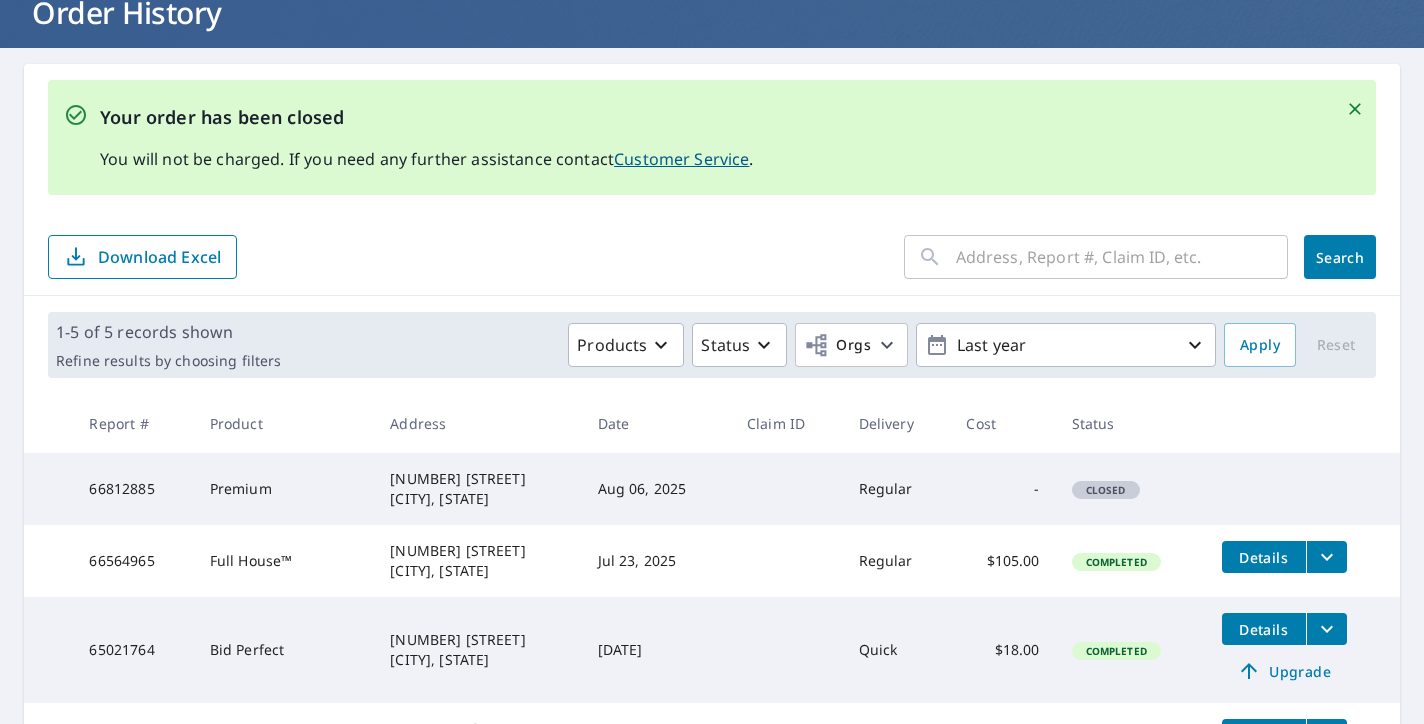 click on "10318 Townley Ct
Aurora, OH 44202" at bounding box center [477, 489] 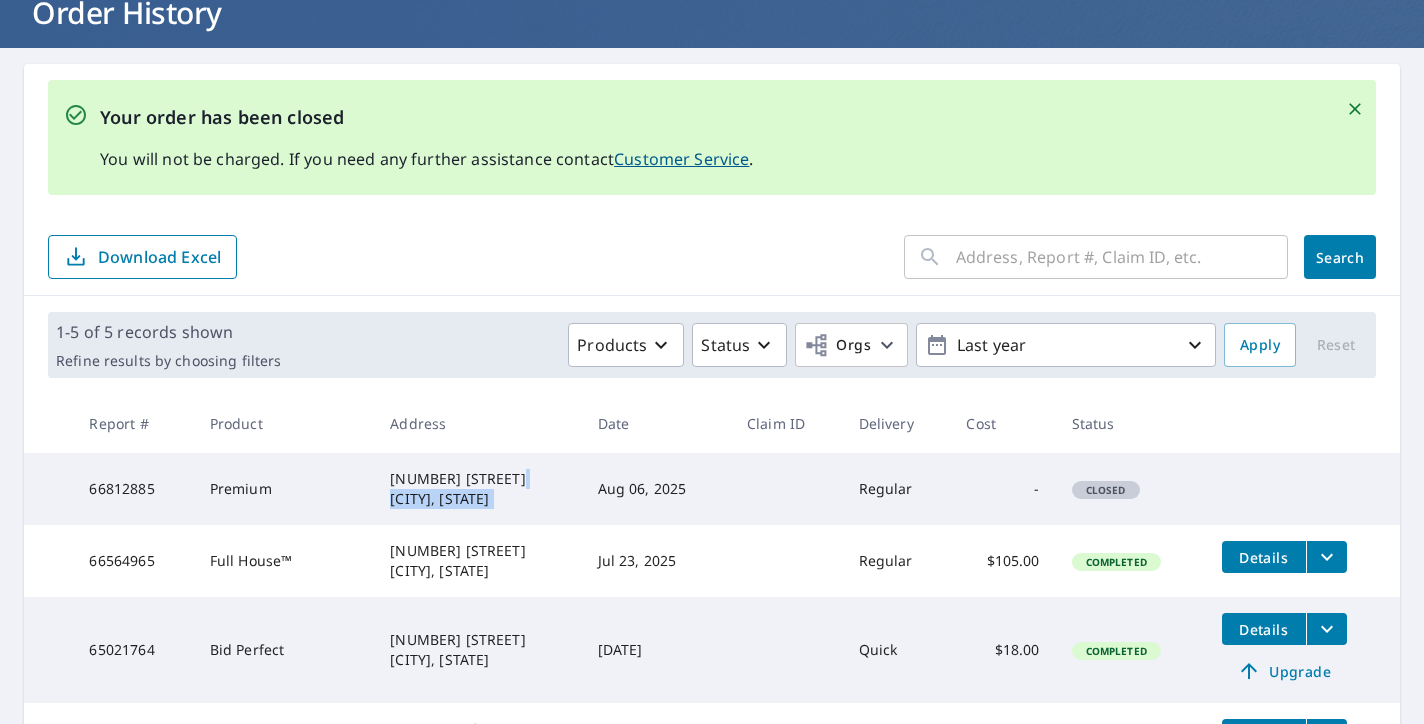 click on "10318 Townley Ct
Aurora, OH 44202" at bounding box center (477, 489) 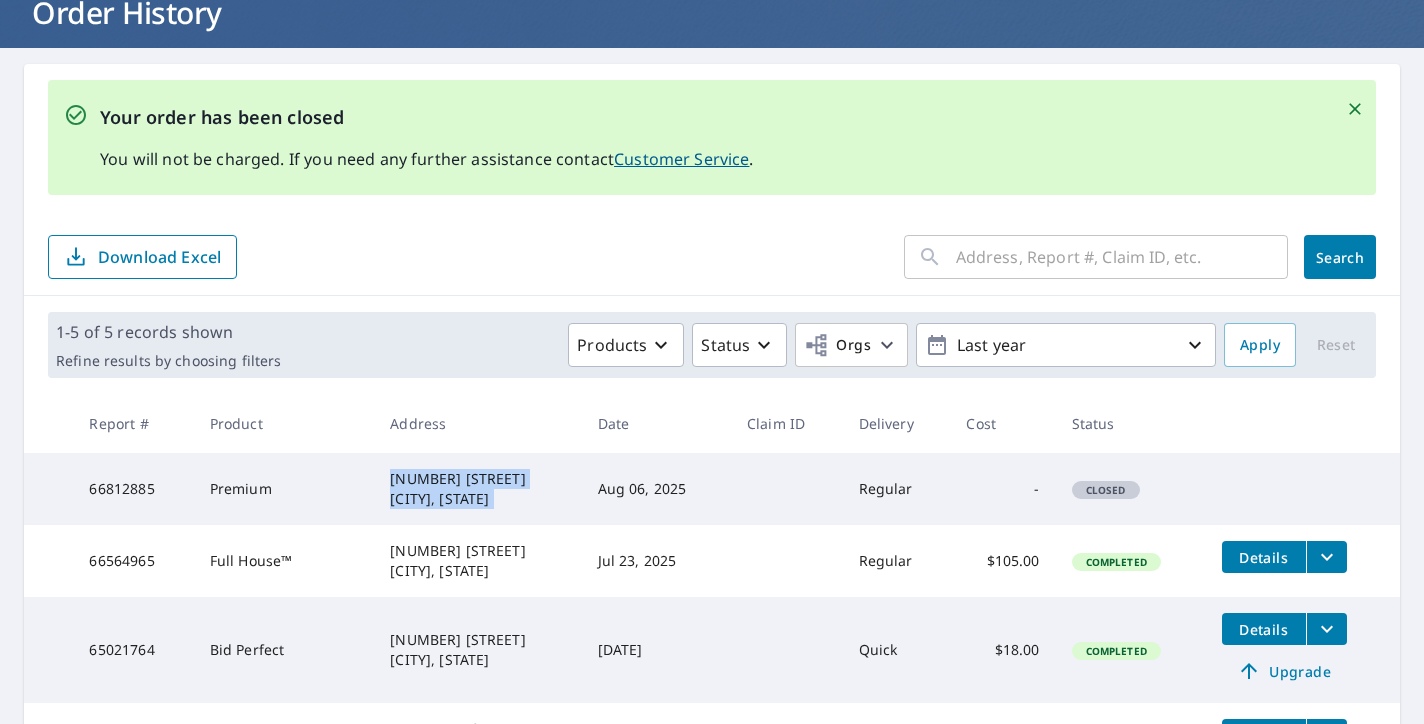 drag, startPoint x: 487, startPoint y: 499, endPoint x: 384, endPoint y: 475, distance: 105.75916 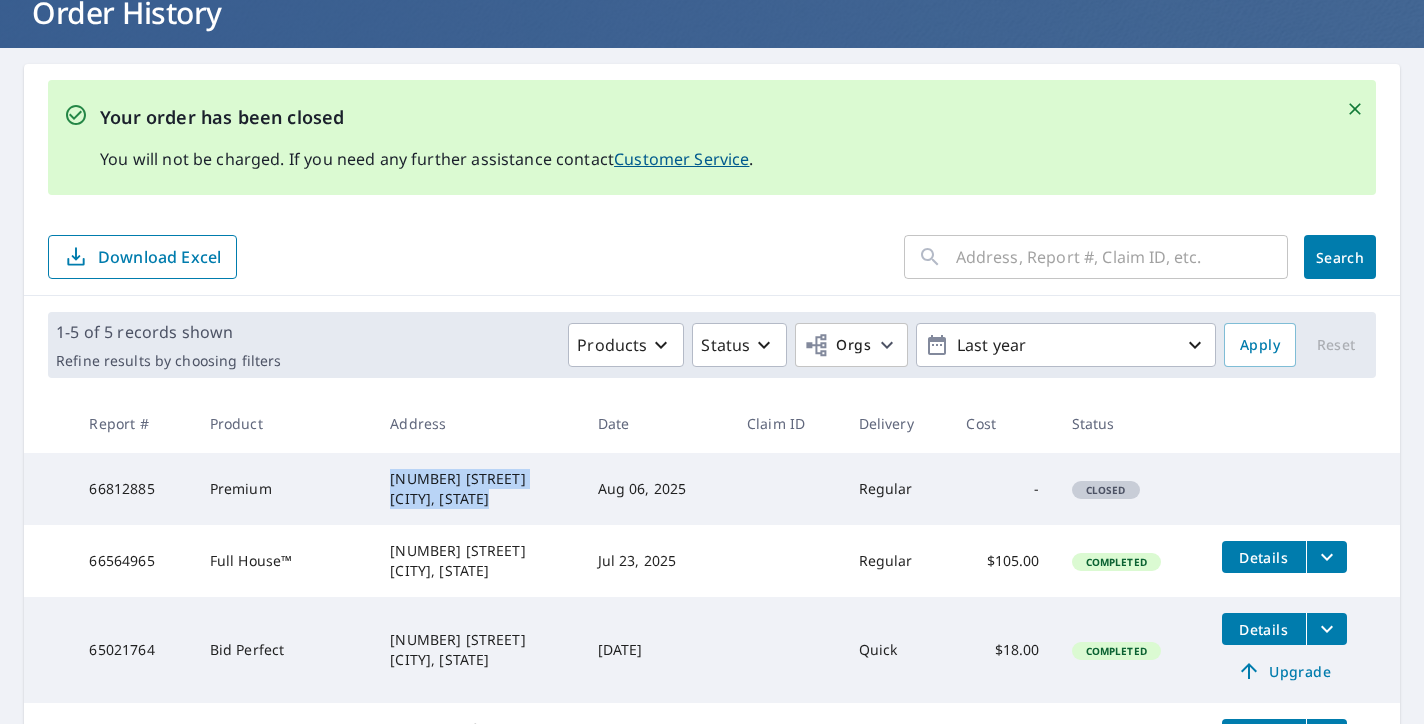 drag, startPoint x: 367, startPoint y: 478, endPoint x: 488, endPoint y: 492, distance: 121.80723 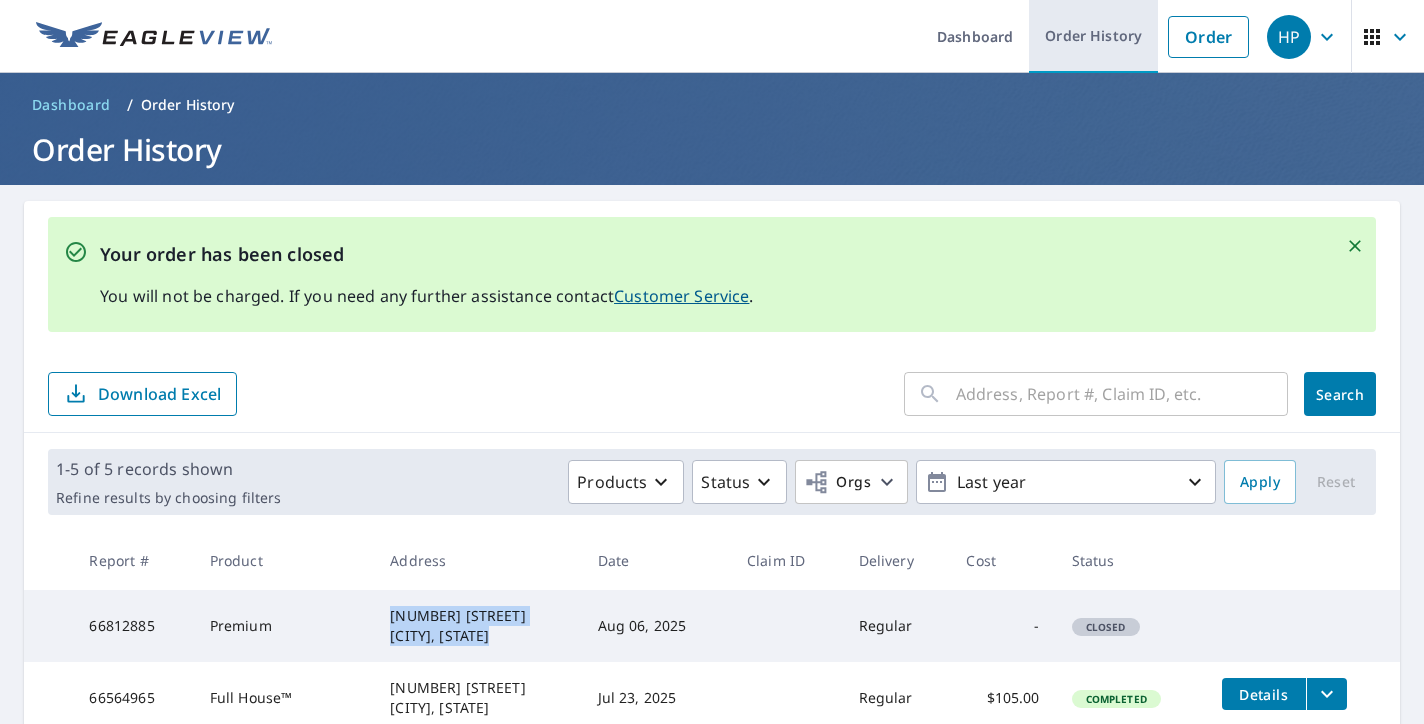 scroll, scrollTop: 0, scrollLeft: 0, axis: both 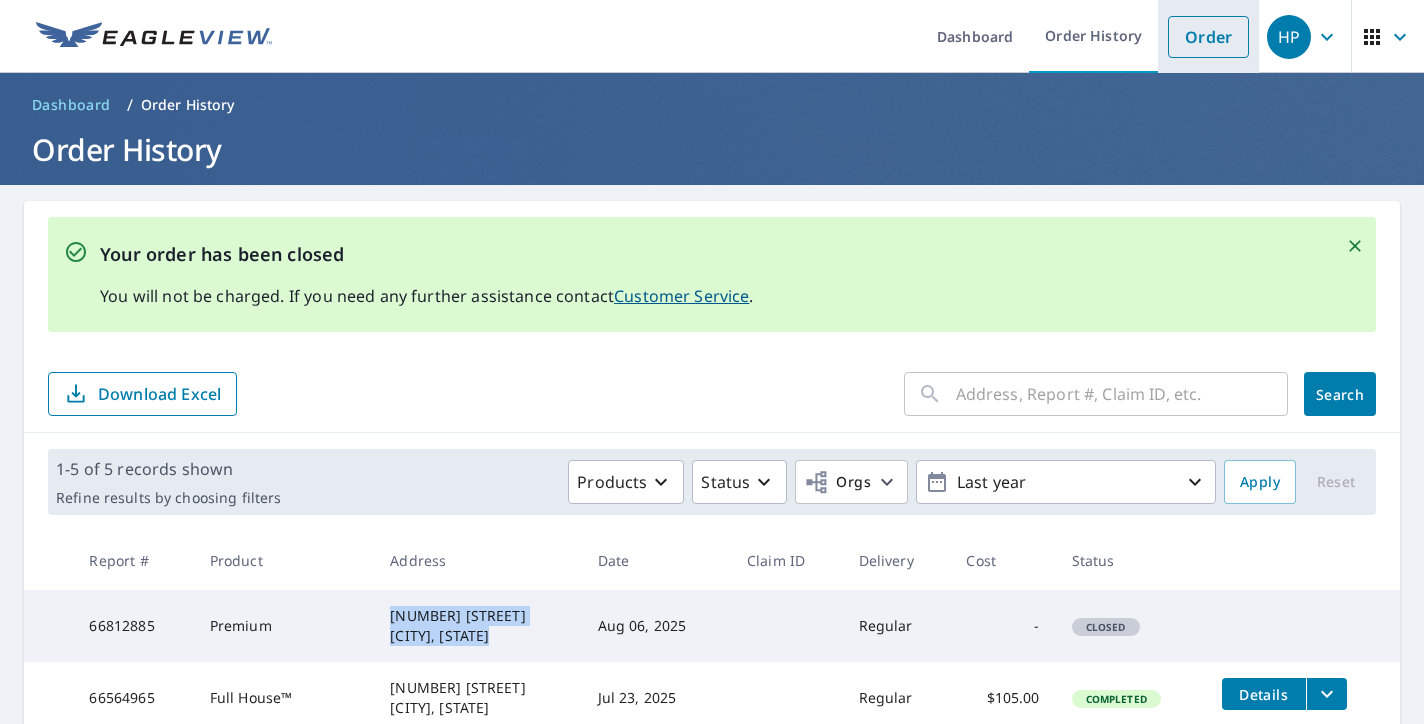 click on "Order" at bounding box center (1208, 37) 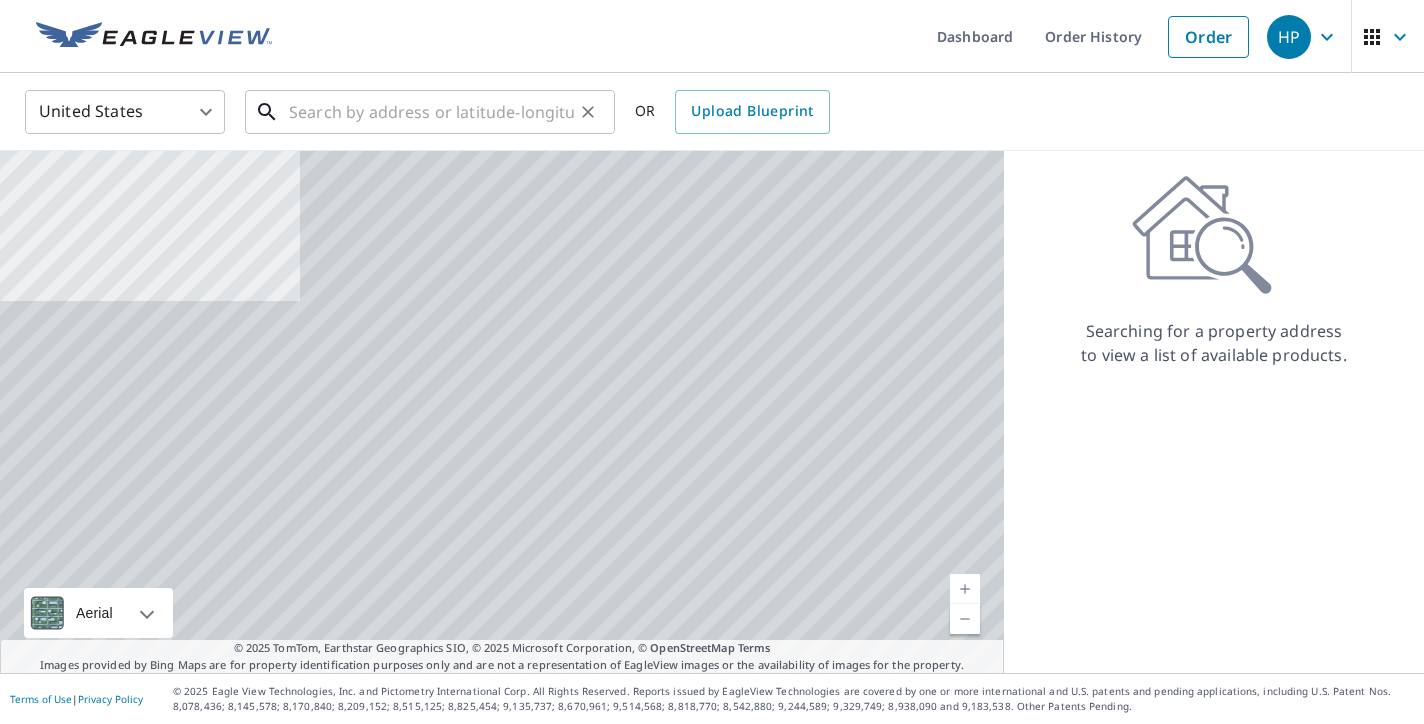 click at bounding box center [431, 112] 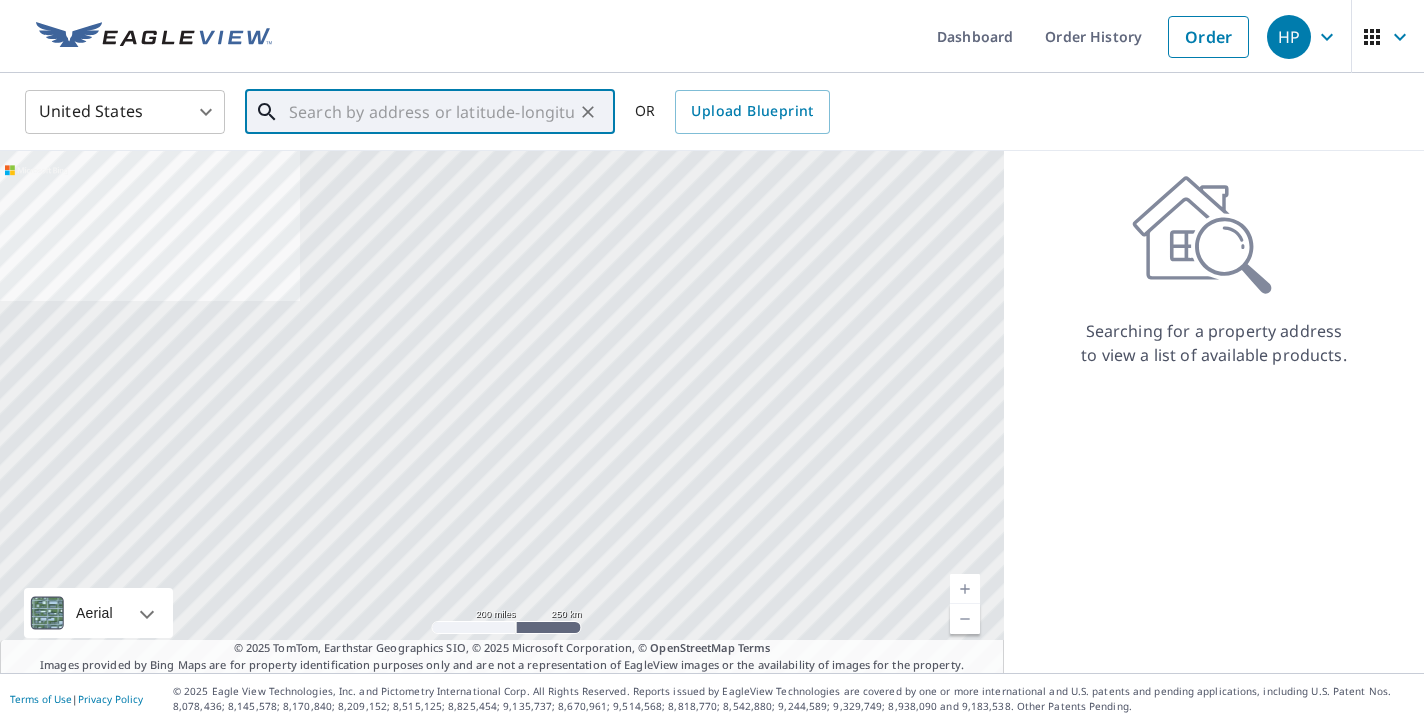 paste on "10318 Townley Ct Aurora, OH 44202" 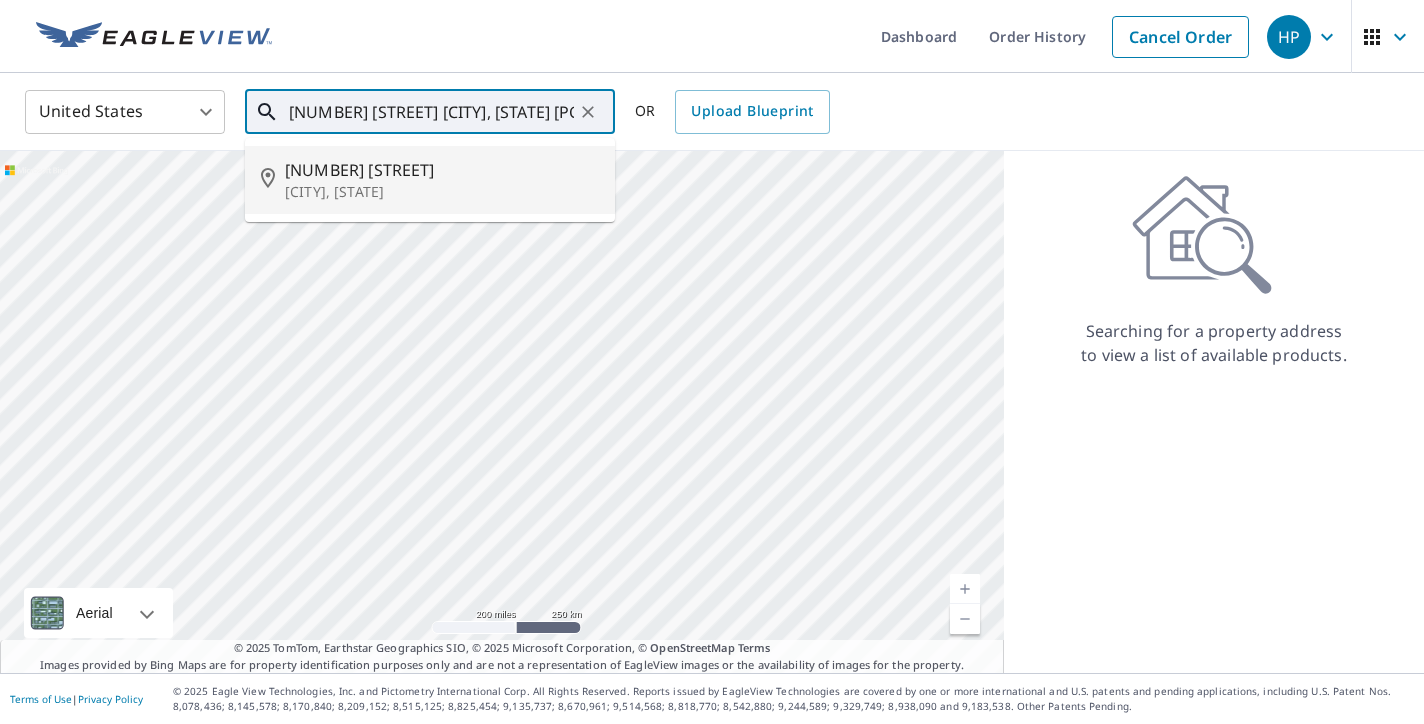 click on "[NUMBER] [STREET]" at bounding box center [442, 170] 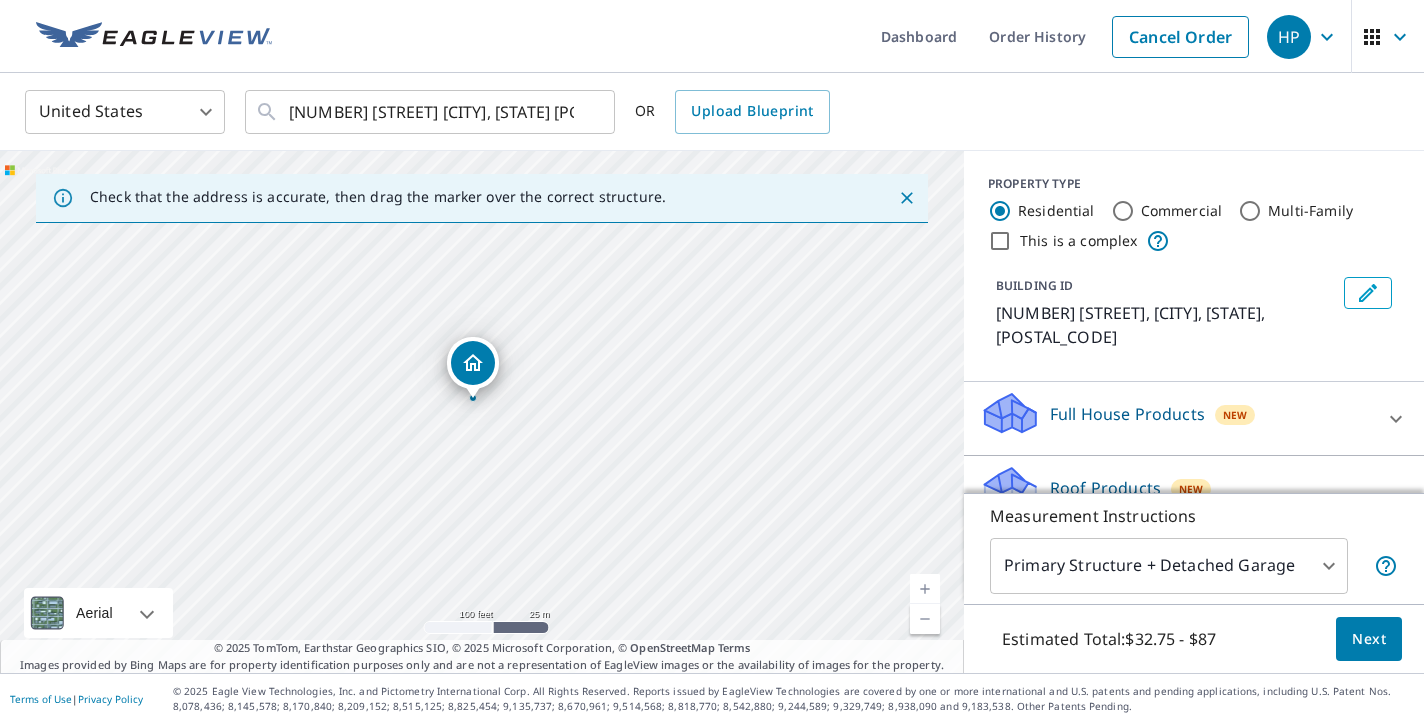 drag, startPoint x: 421, startPoint y: 385, endPoint x: 387, endPoint y: 362, distance: 41.04875 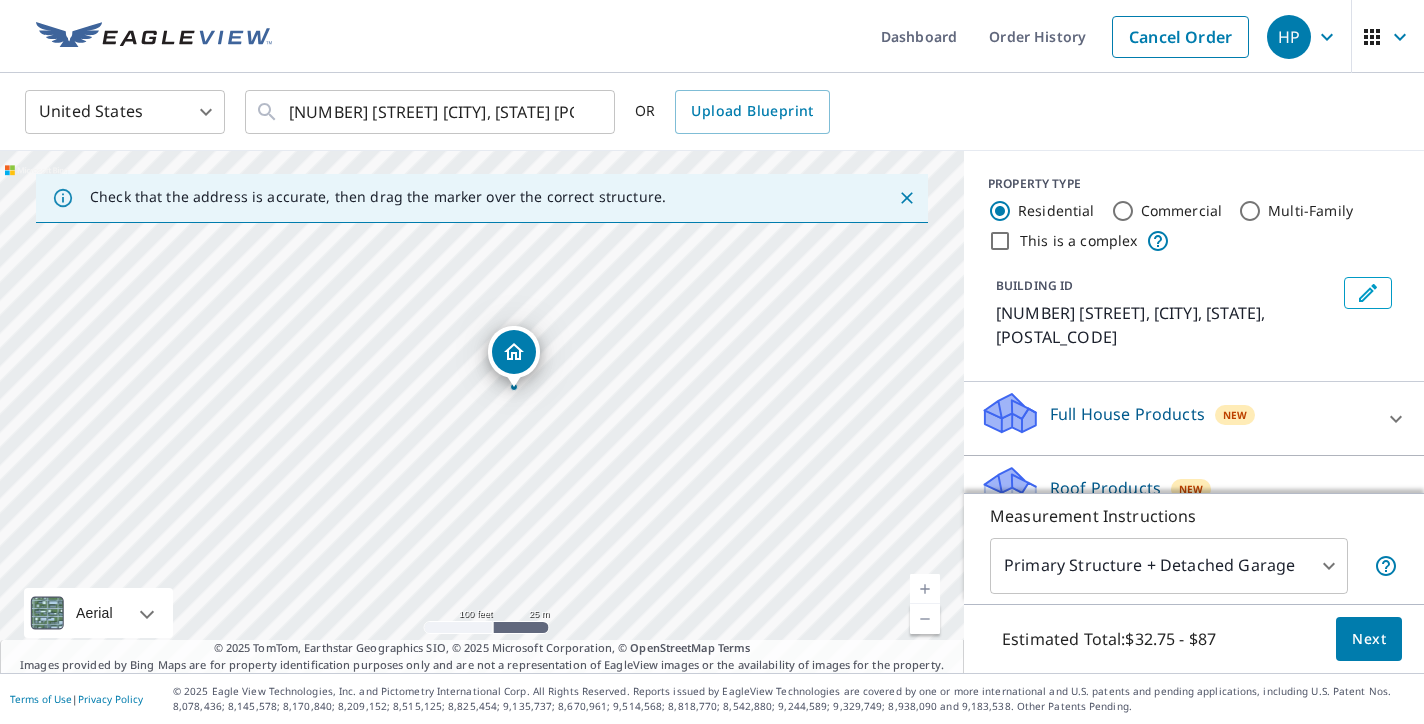 drag, startPoint x: 434, startPoint y: 343, endPoint x: 496, endPoint y: 341, distance: 62.03225 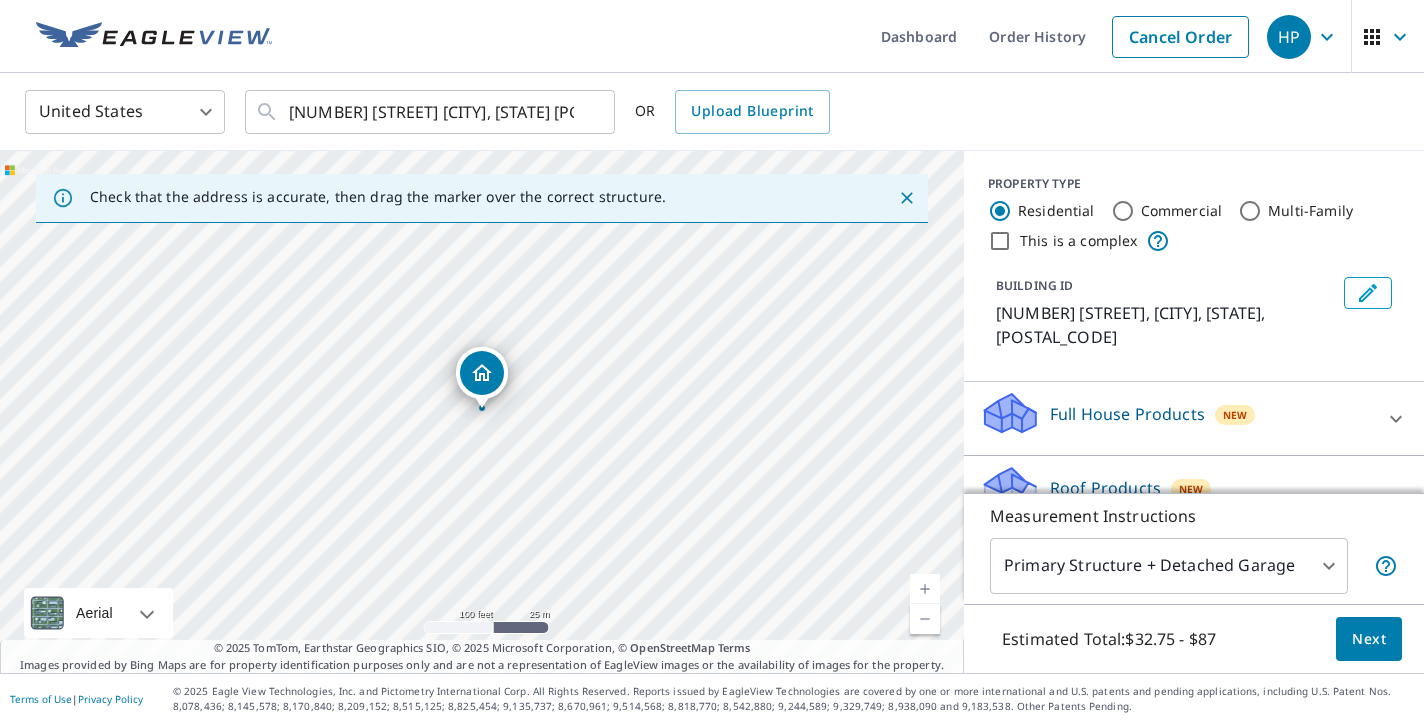 scroll, scrollTop: 0, scrollLeft: 0, axis: both 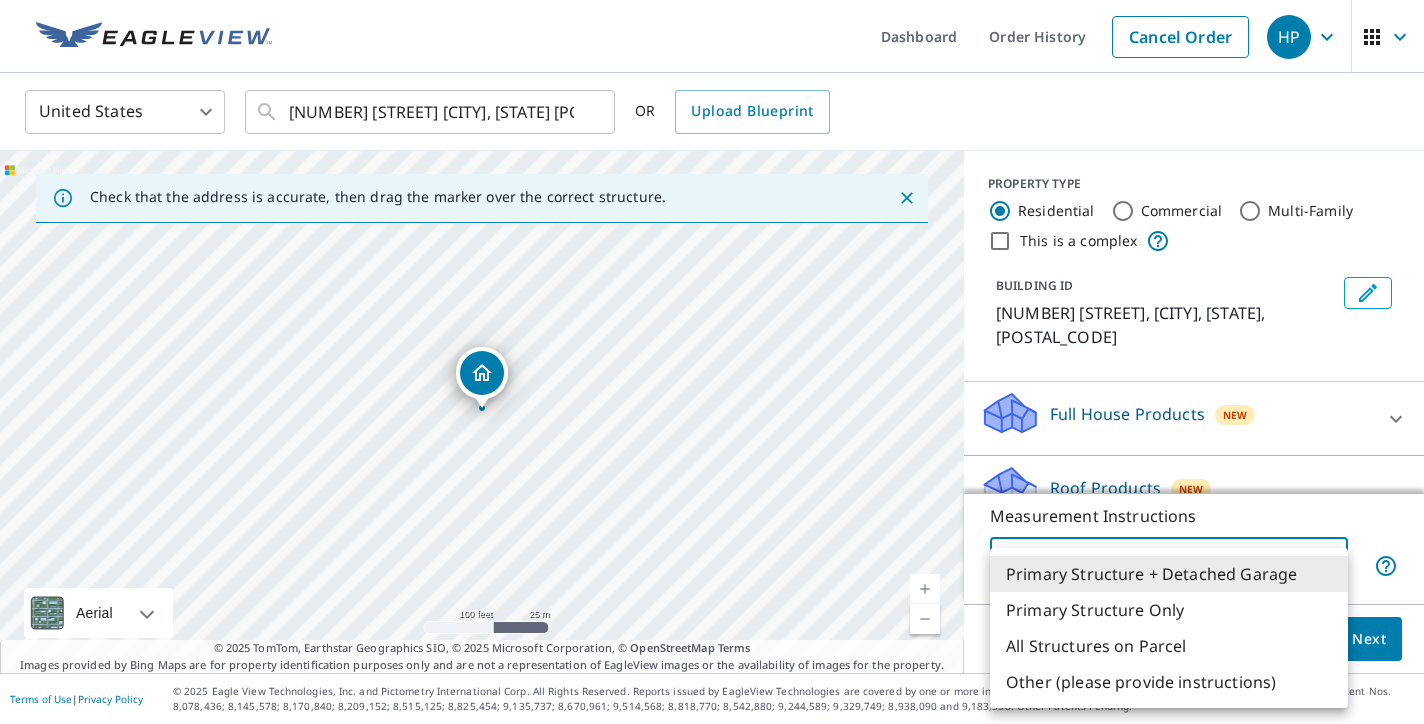 click on "HP HP
Dashboard Order History Cancel Order HP United States US ​ 10318 Townley Ct Aurora, OH 44202 ​ OR Upload Blueprint Check that the address is accurate, then drag the marker over the correct structure. 10318 Townley Ct Aurora, OH 44202 Aerial Road A standard road map Aerial A detailed look from above Labels Labels 100 feet 25 m © 2025 TomTom, © Vexcel Imaging, © 2025 Microsoft Corporation,  © OpenStreetMap Terms © 2025 TomTom, Earthstar Geographics SIO, © 2025 Microsoft Corporation, ©   OpenStreetMap   Terms Images provided by Bing Maps are for property identification purposes only and are not a representation of EagleView images or the availability of images for the property. PROPERTY TYPE Residential Commercial Multi-Family This is a complex BUILDING ID 10318 Townley Ct, Aurora, OH, 44202 Full House Products New Full House™ $105 Roof Products New Premium with Regular Delivery Premium $32.75 - $87 Delivery Regular $0 8 ​ QuickSquares™ $18 Gutter $13.75 Bid Perfect™ $18 New $63.25" at bounding box center [712, 362] 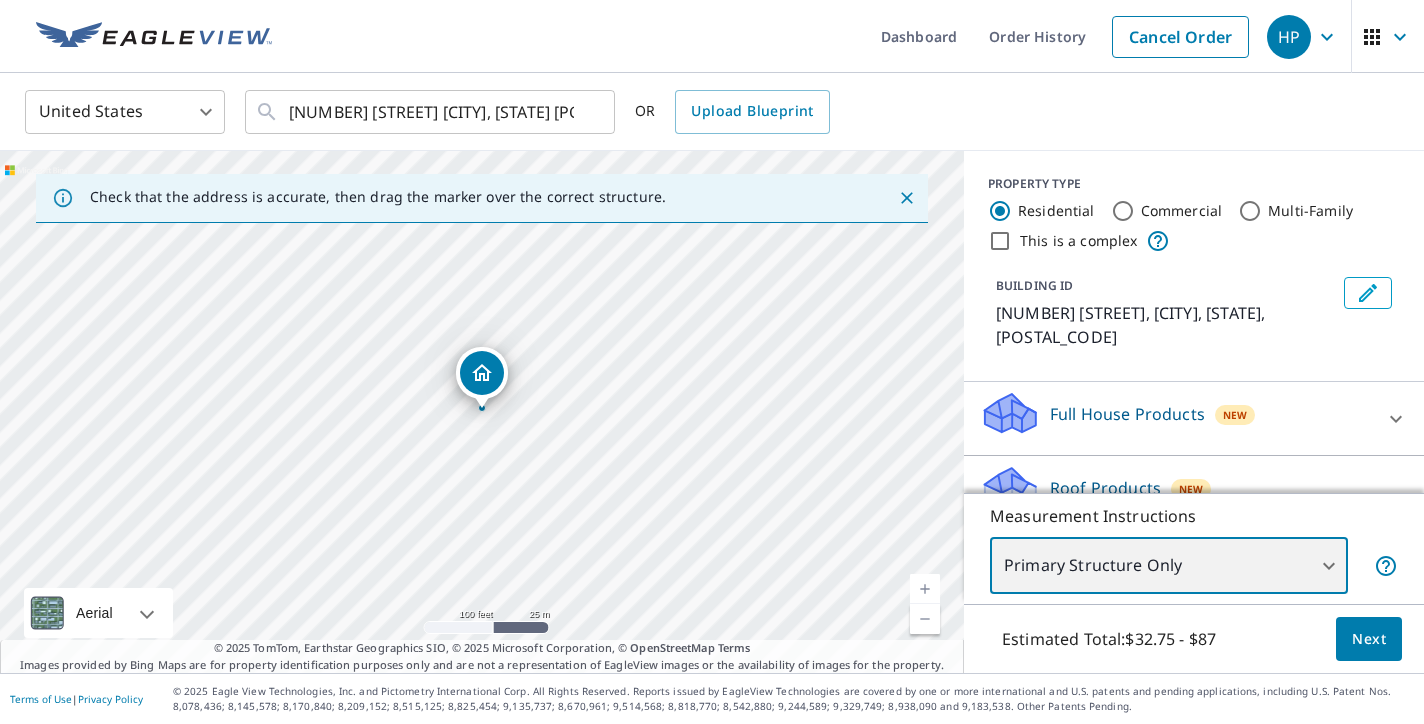 type on "2" 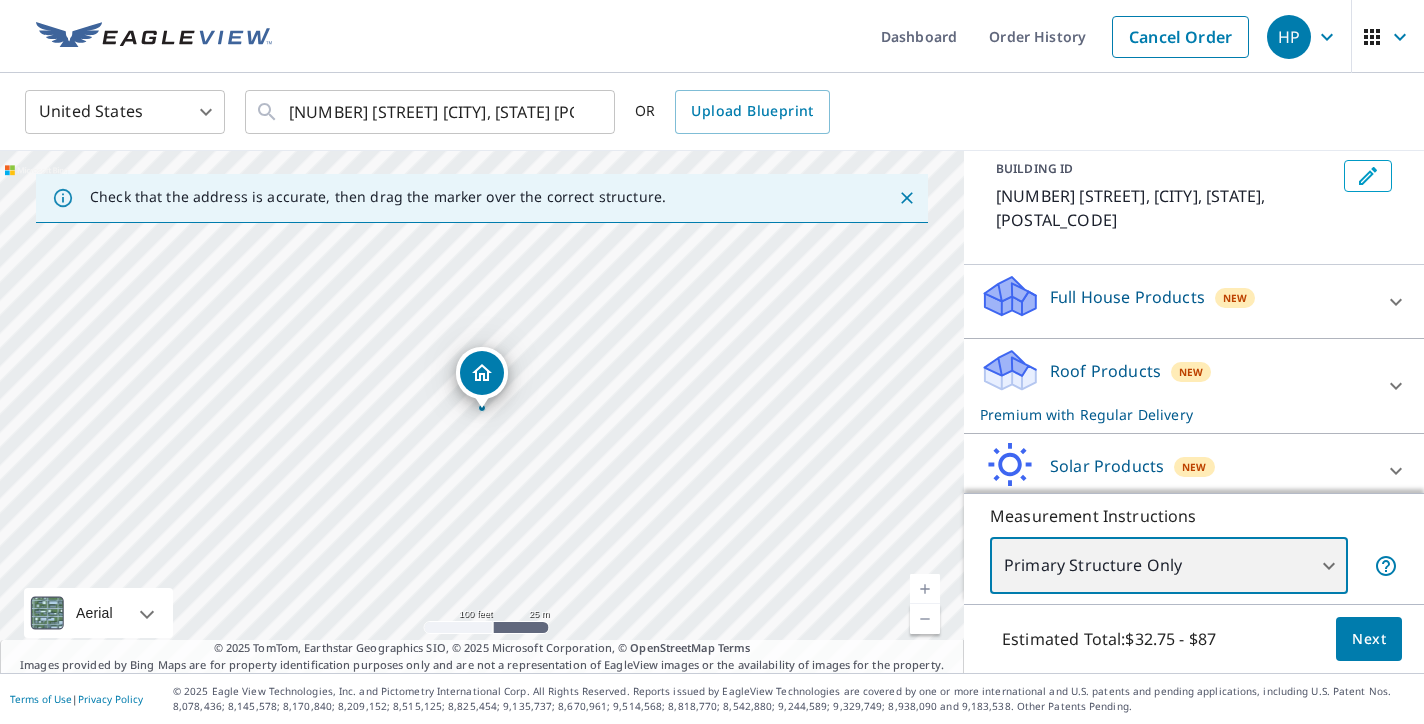 scroll, scrollTop: 121, scrollLeft: 0, axis: vertical 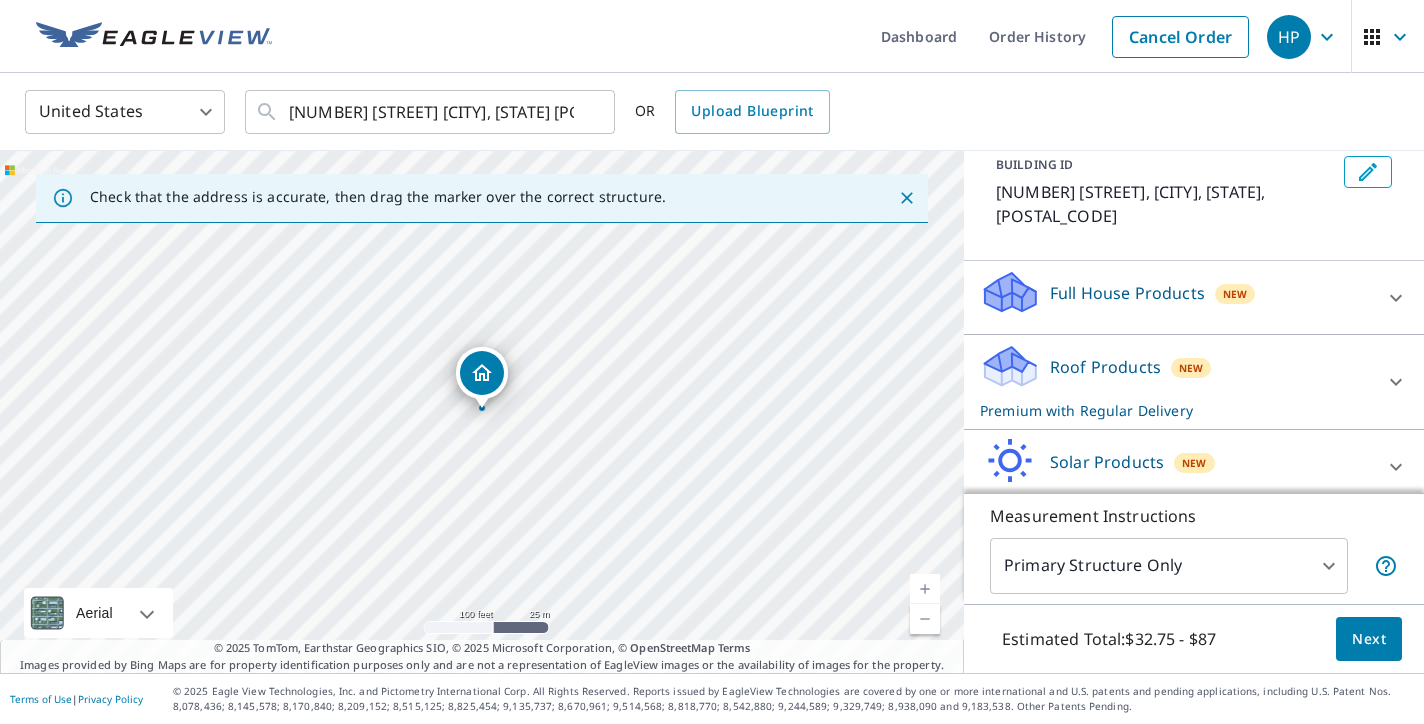 click on "Roof Products" at bounding box center (1105, 367) 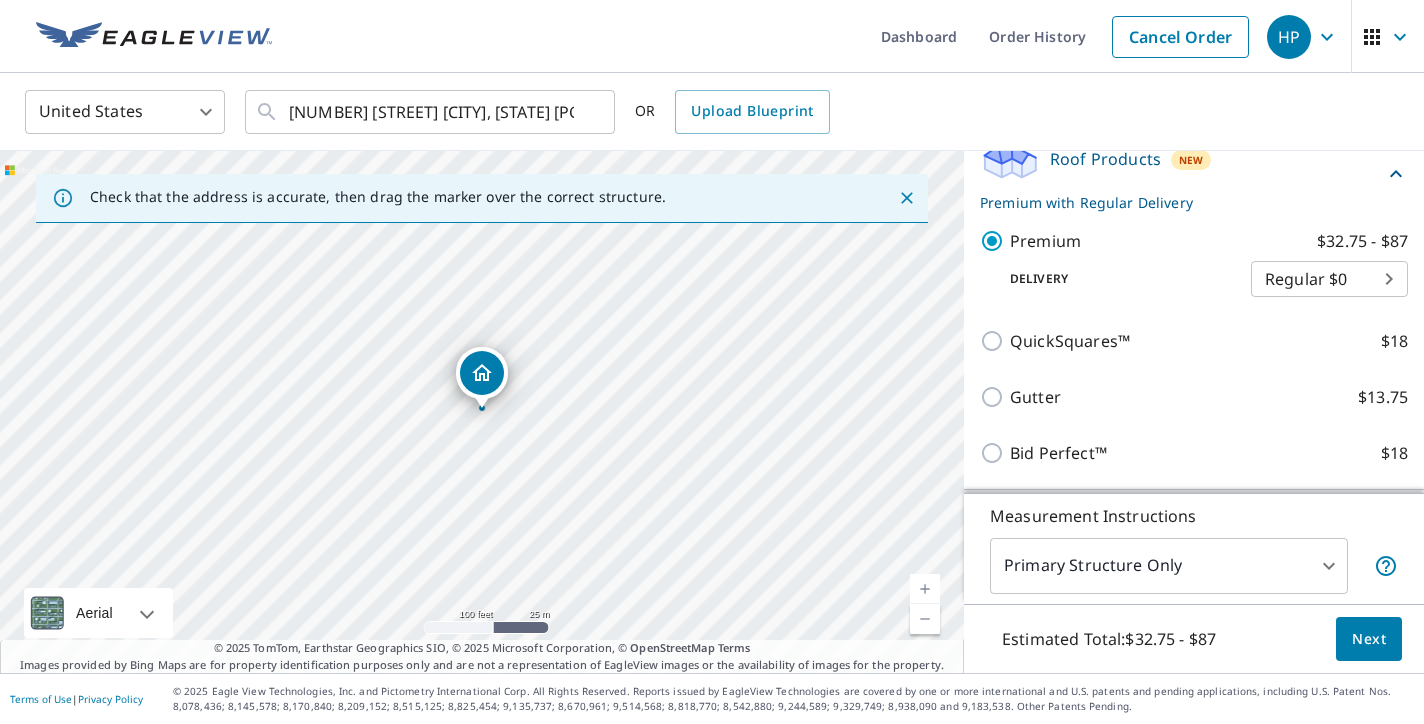 scroll, scrollTop: 339, scrollLeft: 0, axis: vertical 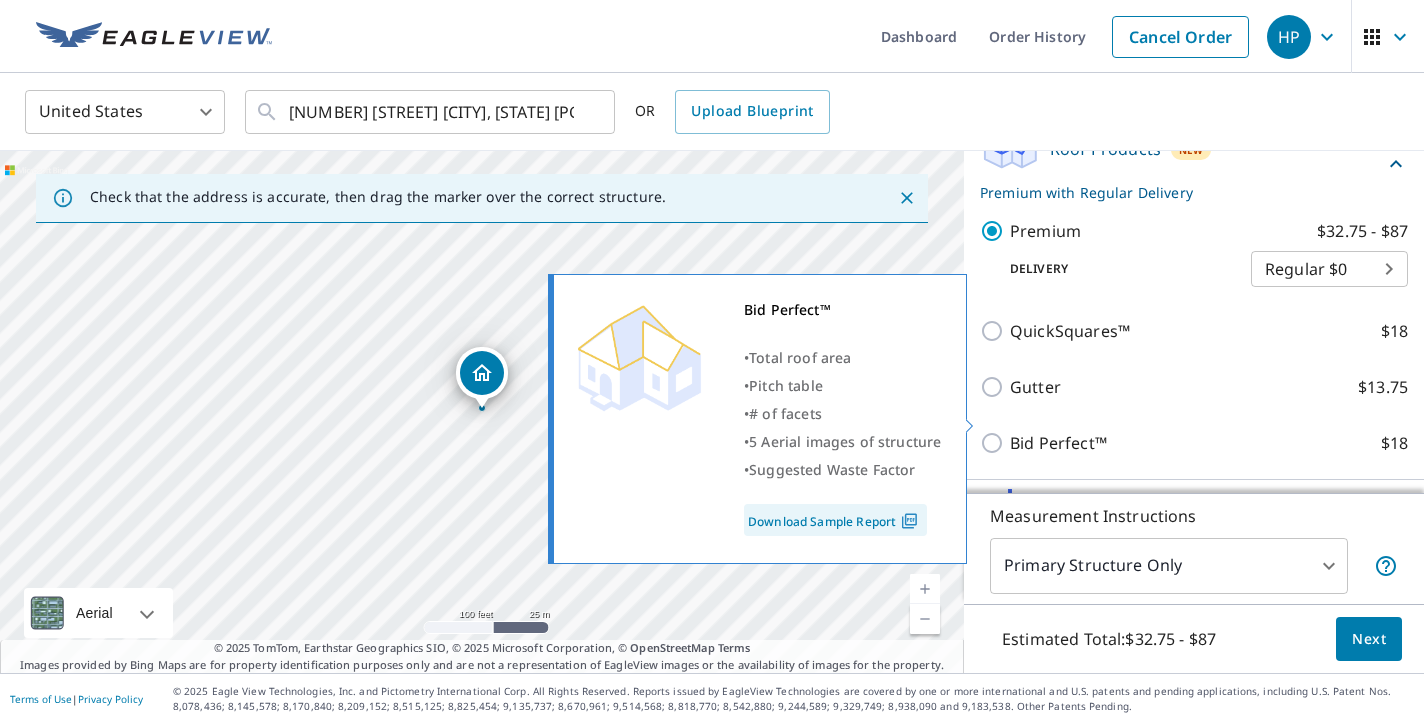 click on "Bid Perfect™" at bounding box center [1058, 443] 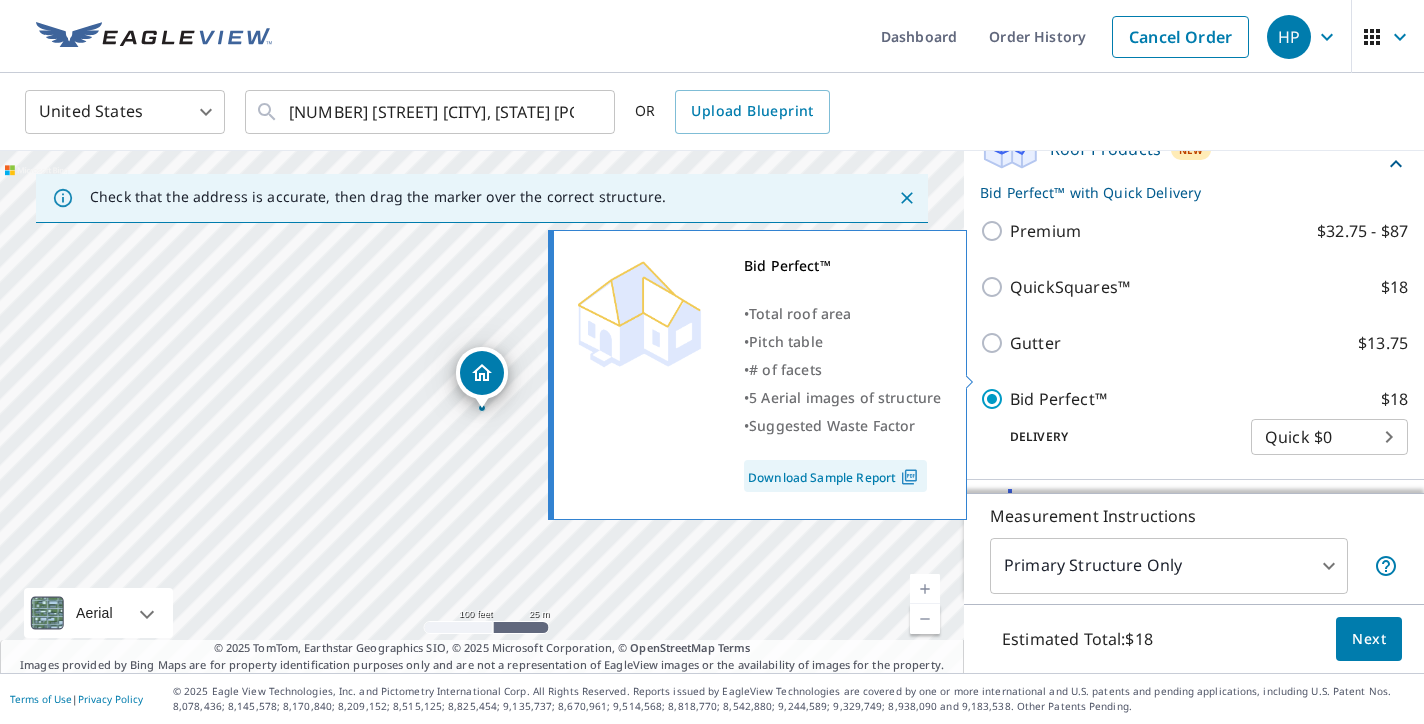 checkbox on "false" 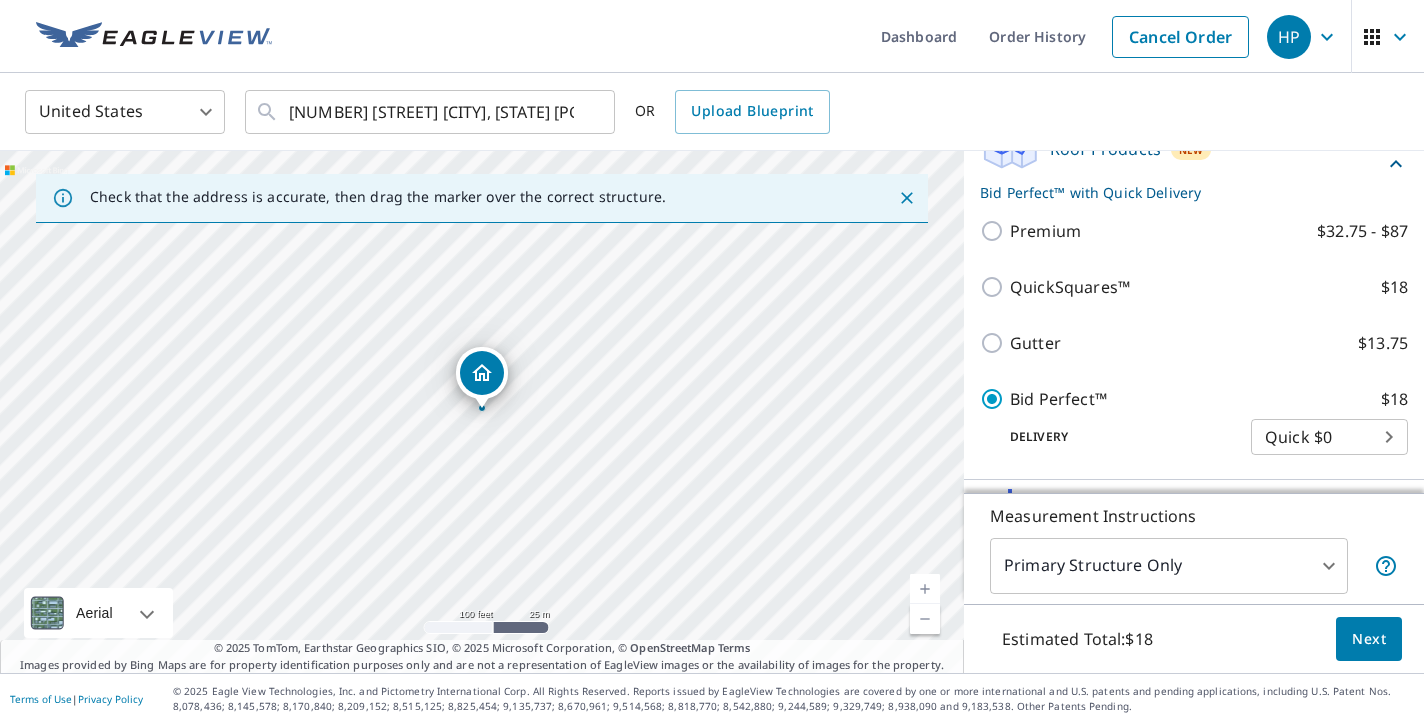 click on "HP HP
Dashboard Order History Cancel Order HP United States US ​ 10318 Townley Ct Aurora, OH 44202 ​ OR Upload Blueprint Check that the address is accurate, then drag the marker over the correct structure. 10318 Townley Ct Aurora, OH 44202 Aerial Road A standard road map Aerial A detailed look from above Labels Labels 100 feet 25 m © 2025 TomTom, © Vexcel Imaging, © 2025 Microsoft Corporation,  © OpenStreetMap Terms © 2025 TomTom, Earthstar Geographics SIO, © 2025 Microsoft Corporation, ©   OpenStreetMap   Terms Images provided by Bing Maps are for property identification purposes only and are not a representation of EagleView images or the availability of images for the property. PROPERTY TYPE Residential Commercial Multi-Family This is a complex BUILDING ID 10318 Townley Ct, Aurora, OH, 44202 Full House Products New Full House™ $105 Roof Products New Bid Perfect™ with Quick Delivery Premium $32.75 - $87 QuickSquares™ $18 Gutter $13.75 Bid Perfect™ $18 Delivery Quick $0 45 ​ New 2" at bounding box center (712, 362) 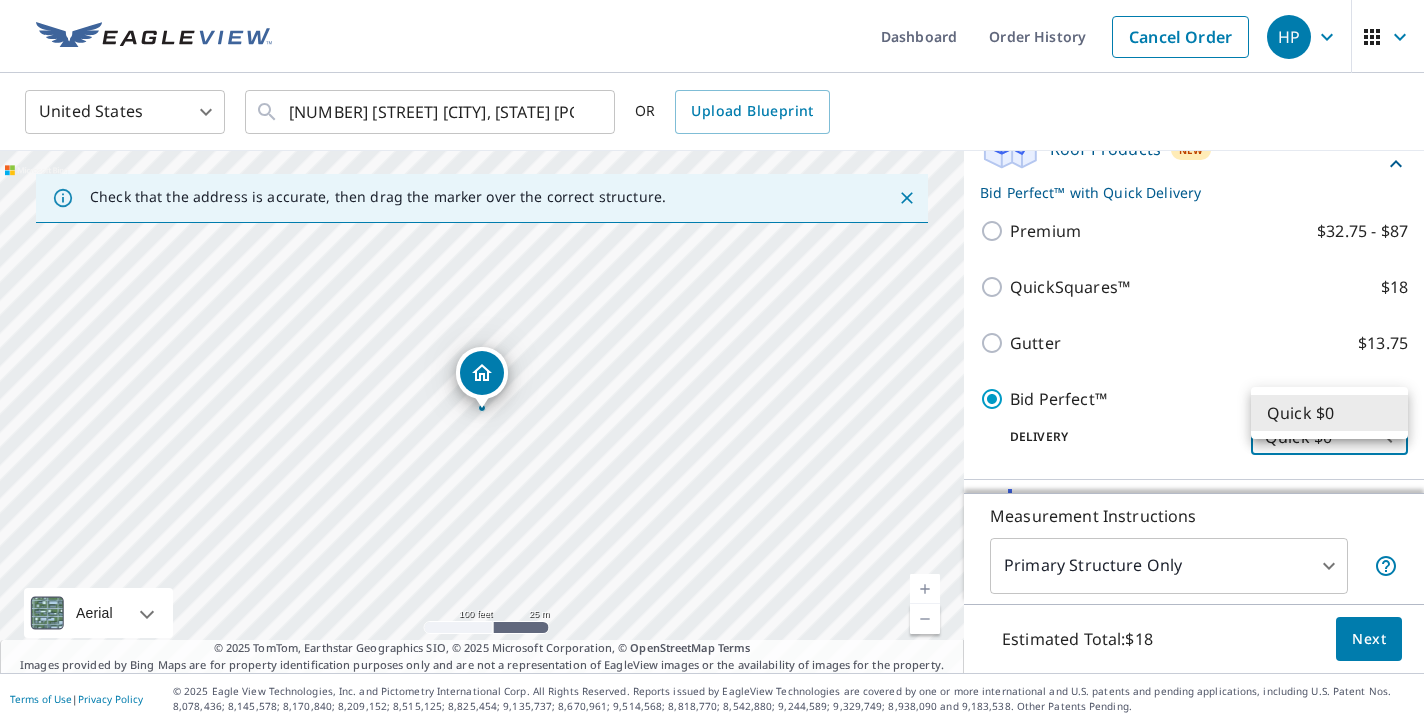 click on "Quick $0" at bounding box center (1329, 413) 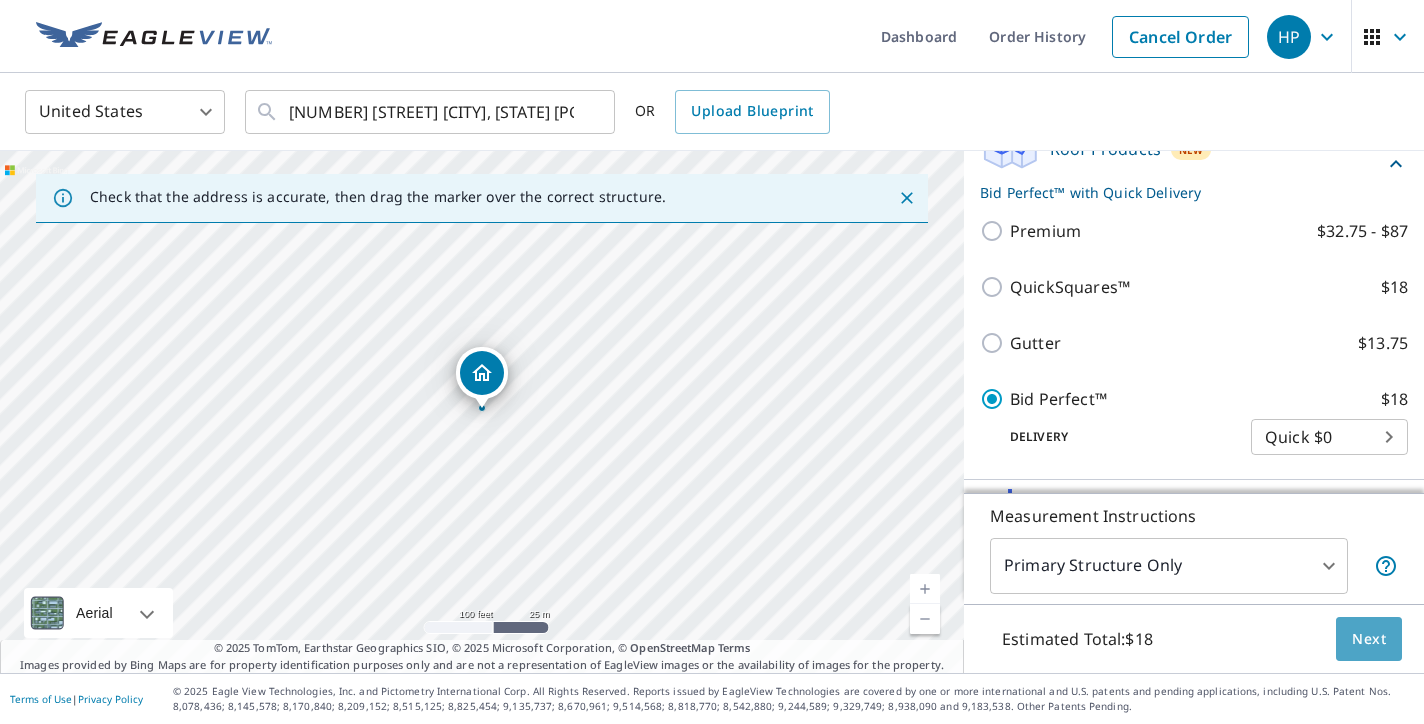 click on "Next" at bounding box center [1369, 639] 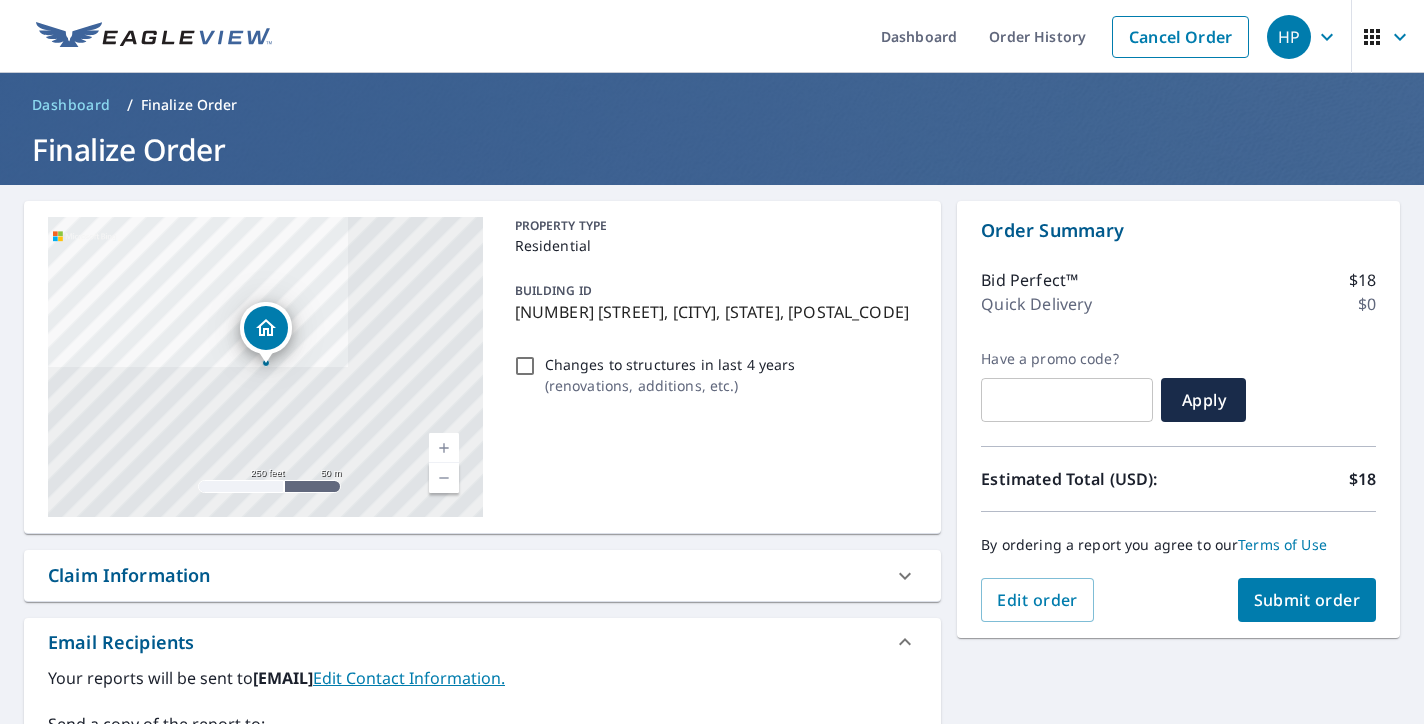 click on "Submit order" at bounding box center (1307, 600) 